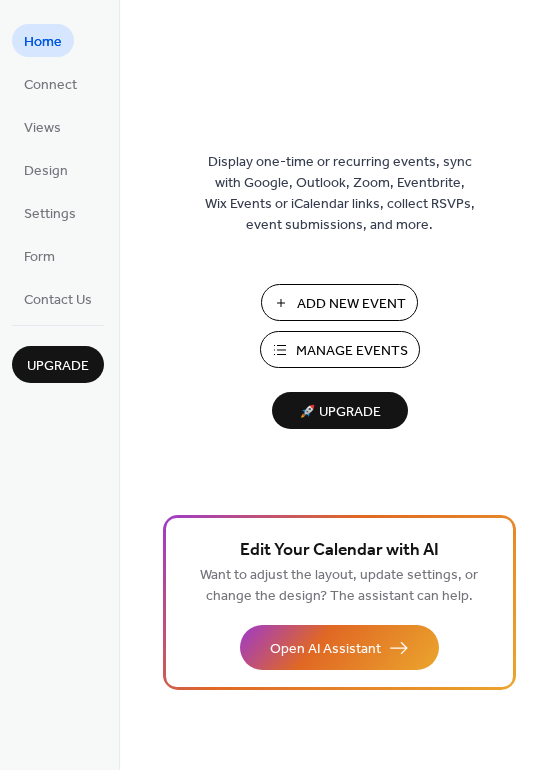 scroll, scrollTop: 0, scrollLeft: 0, axis: both 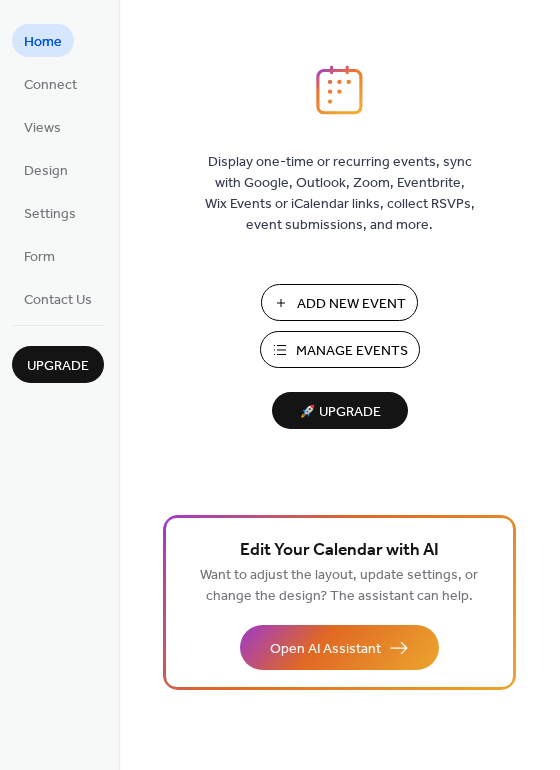 click on "Add New Event" at bounding box center [351, 304] 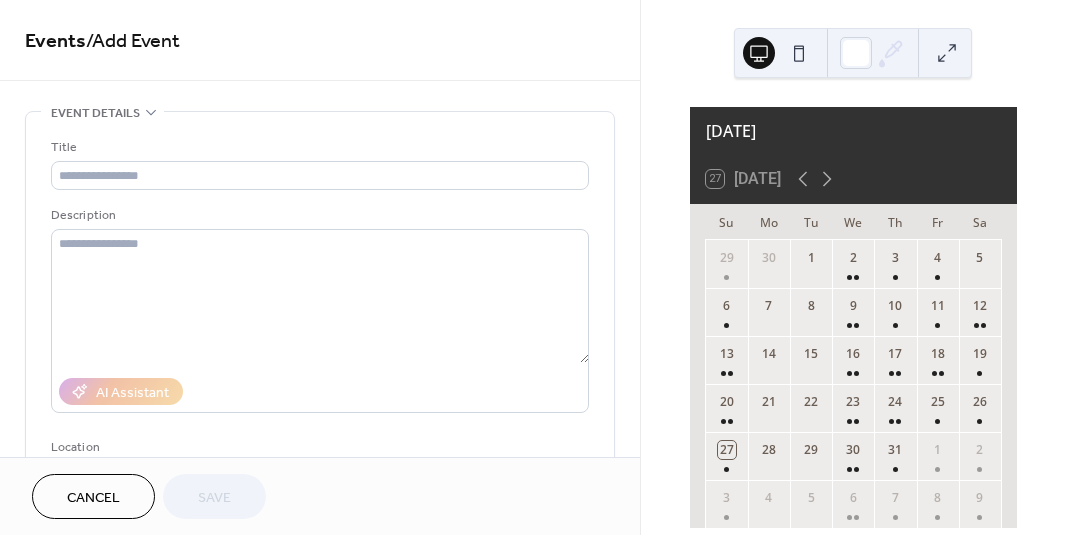 scroll, scrollTop: 0, scrollLeft: 0, axis: both 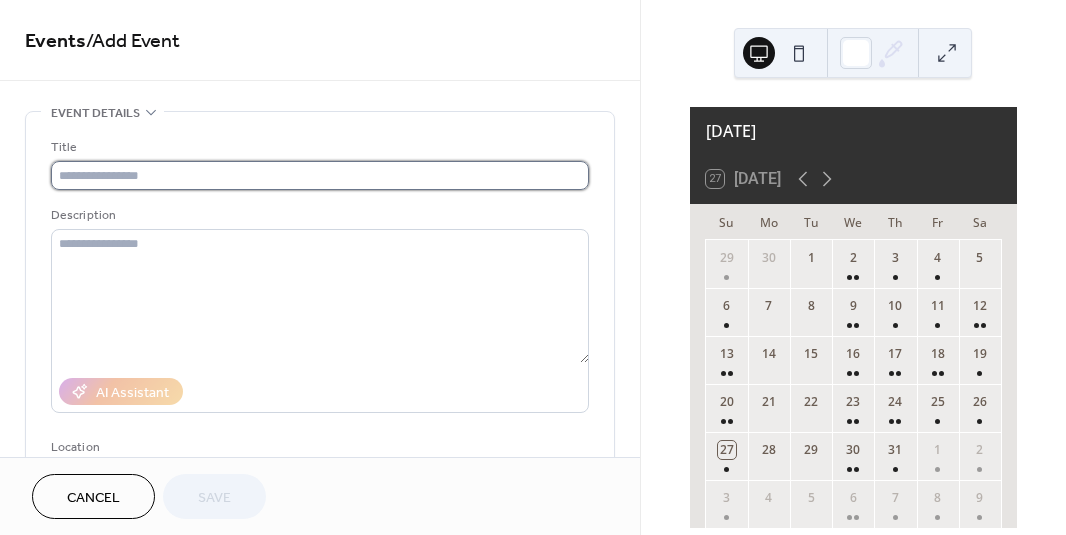 click at bounding box center [320, 175] 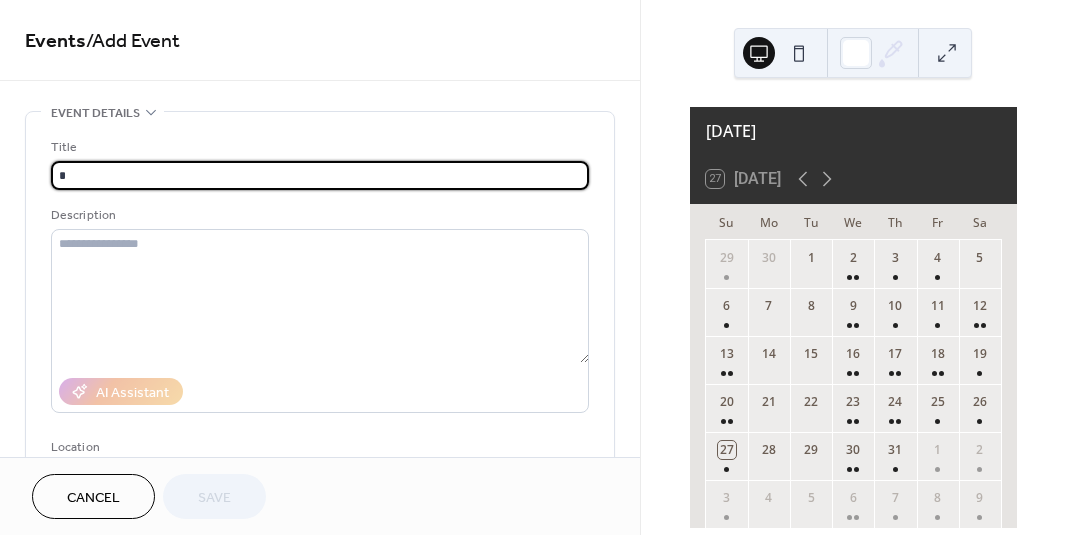 click on "*" at bounding box center [320, 175] 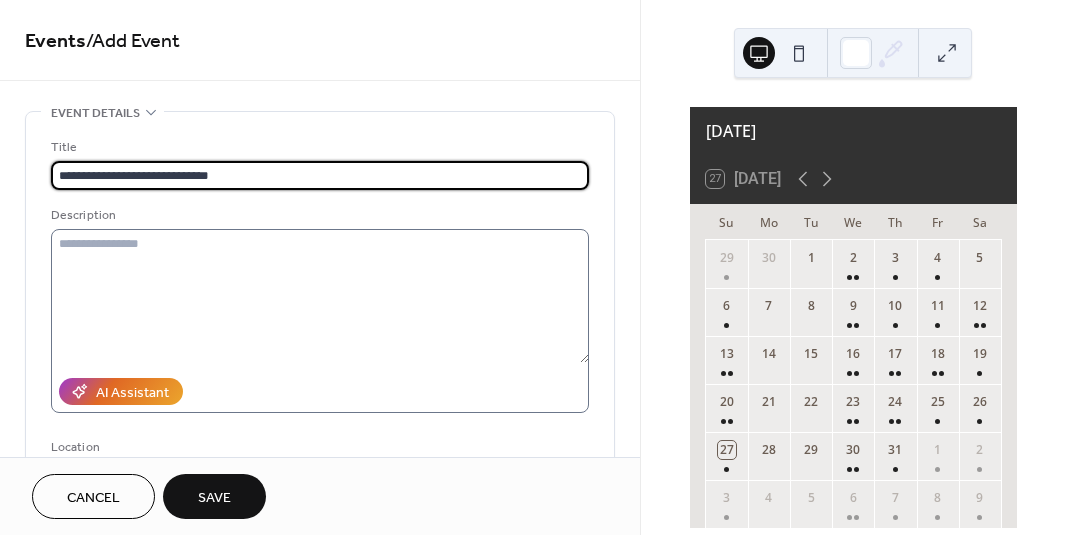 type on "**********" 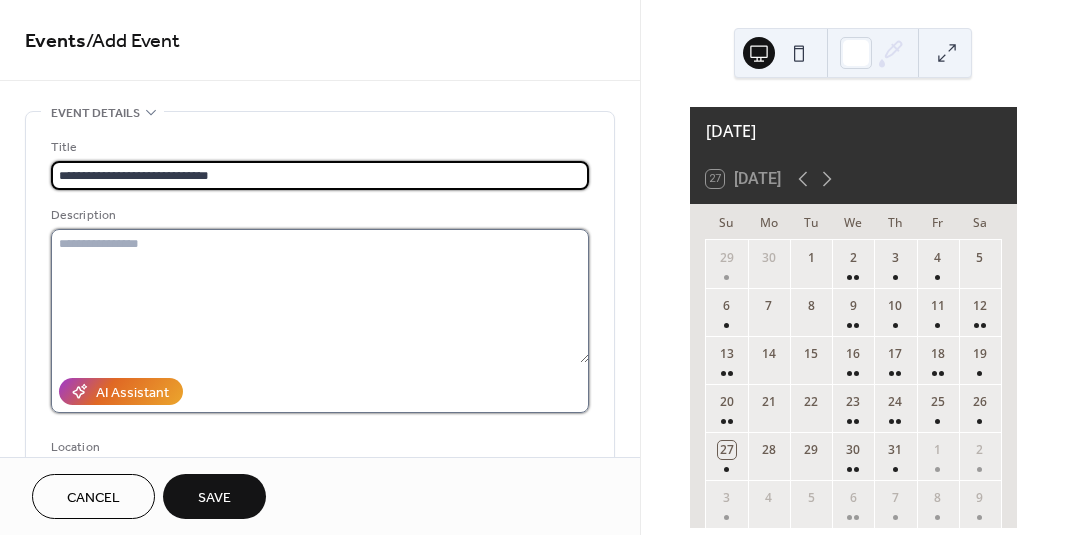 click at bounding box center [320, 296] 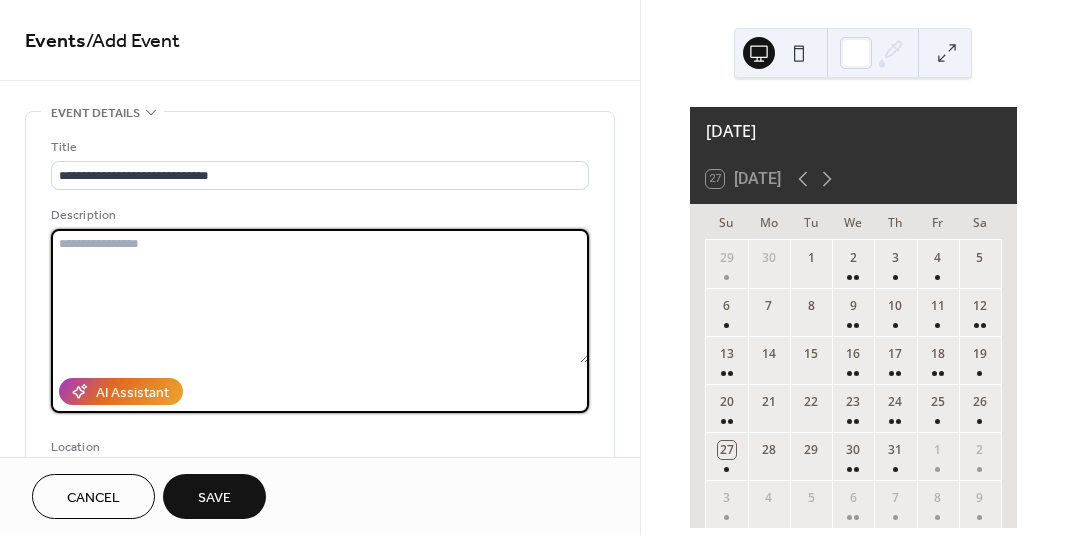 paste on "**********" 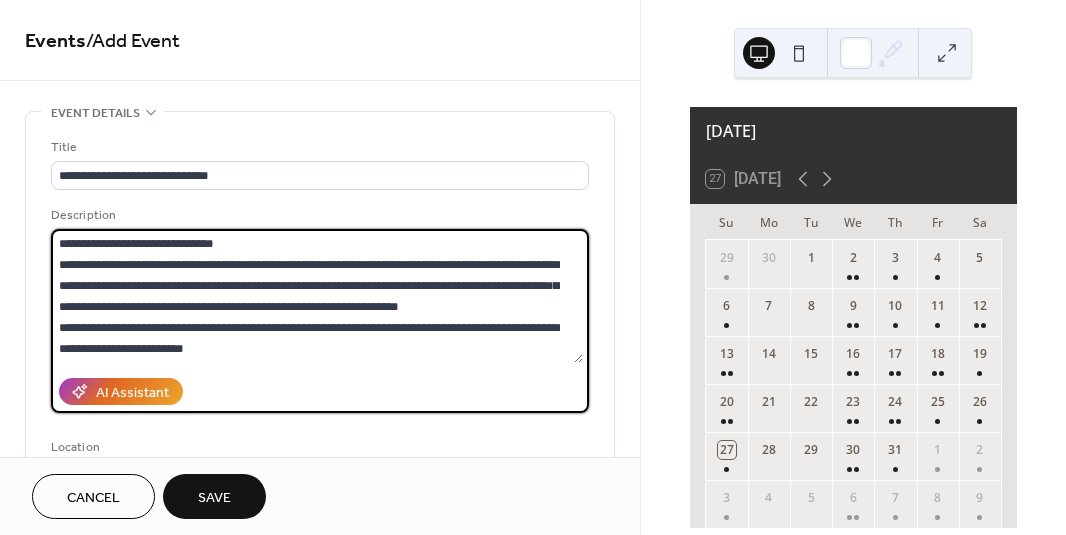 scroll, scrollTop: 63, scrollLeft: 0, axis: vertical 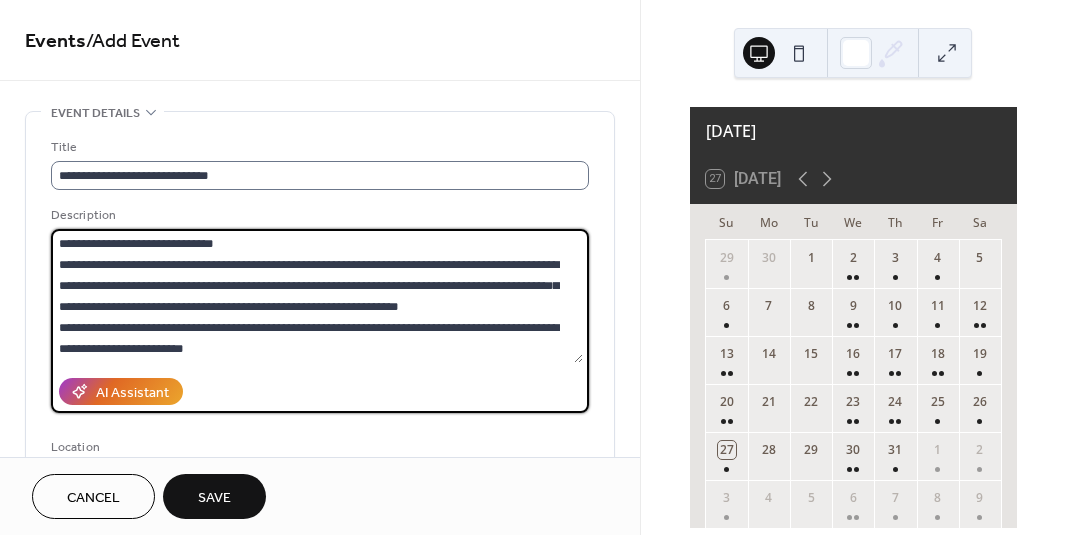 drag, startPoint x: 261, startPoint y: 267, endPoint x: 242, endPoint y: 180, distance: 89.050545 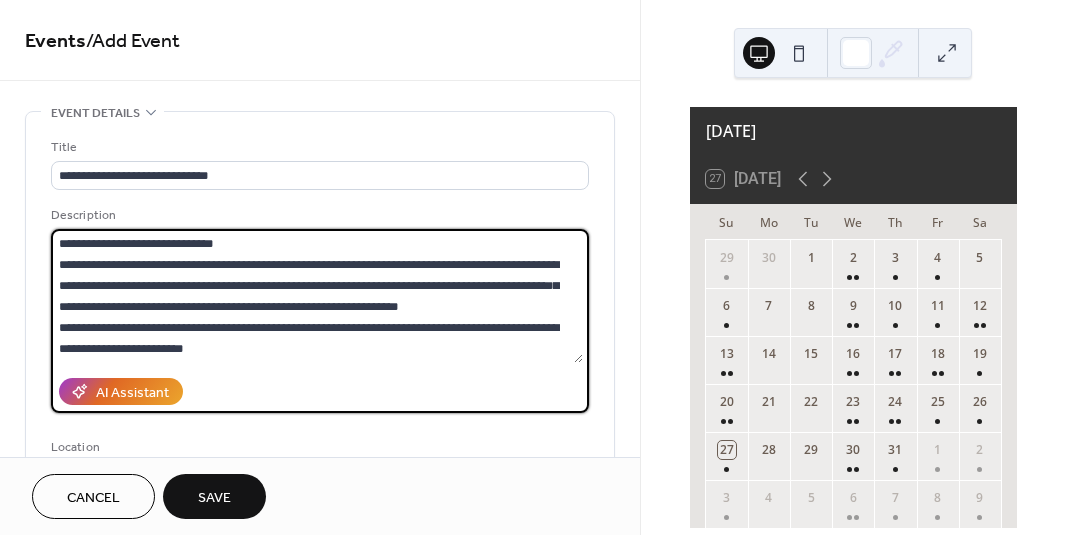 click on "**********" at bounding box center (317, 296) 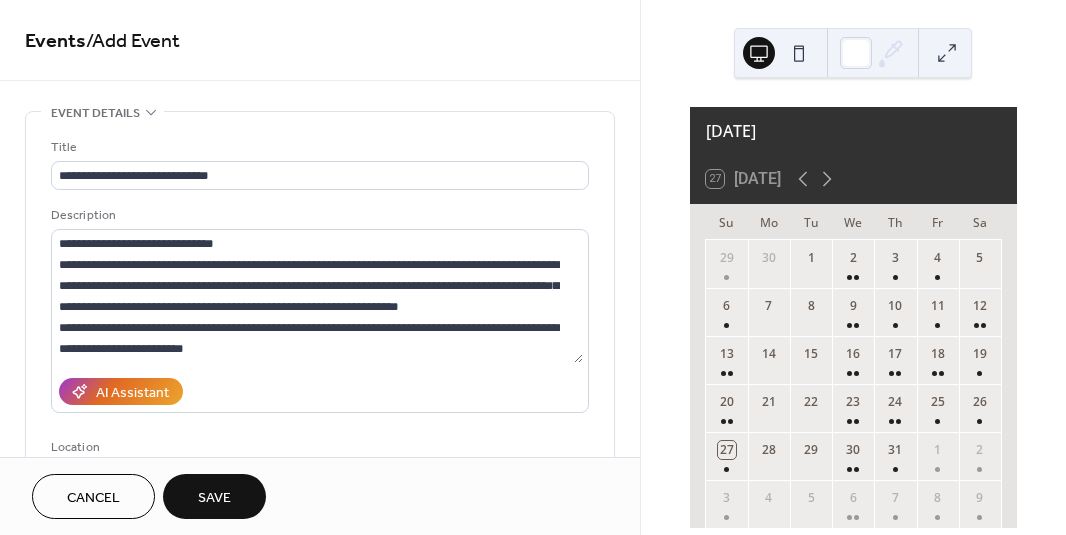 click on "Save" at bounding box center (214, 498) 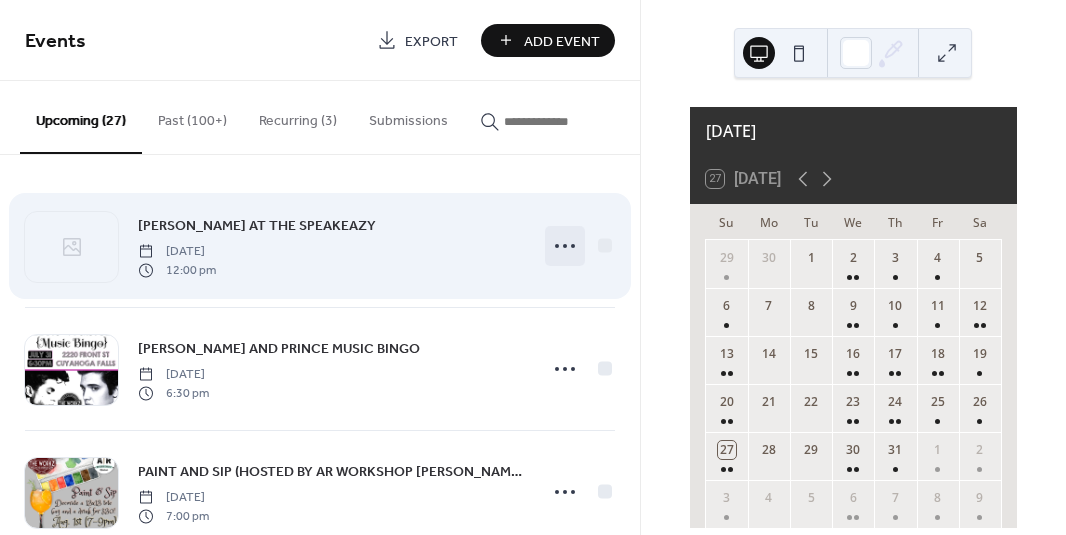 click 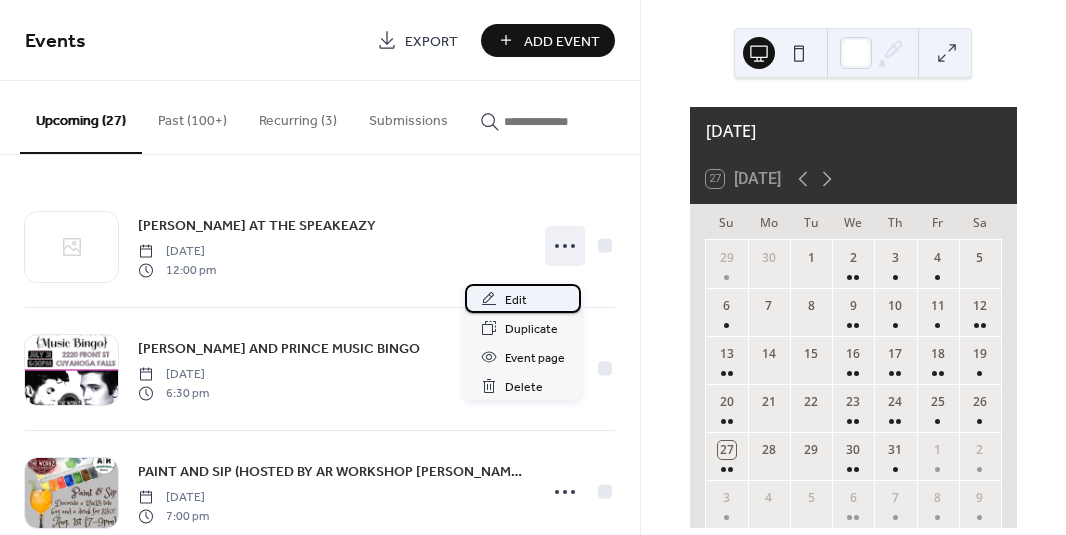 click on "Edit" at bounding box center (516, 300) 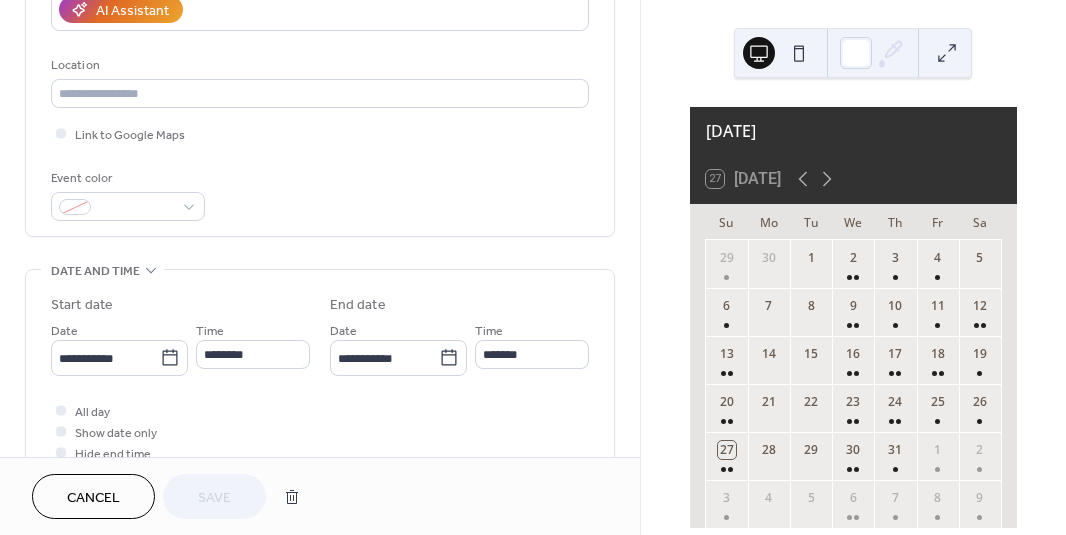 scroll, scrollTop: 388, scrollLeft: 0, axis: vertical 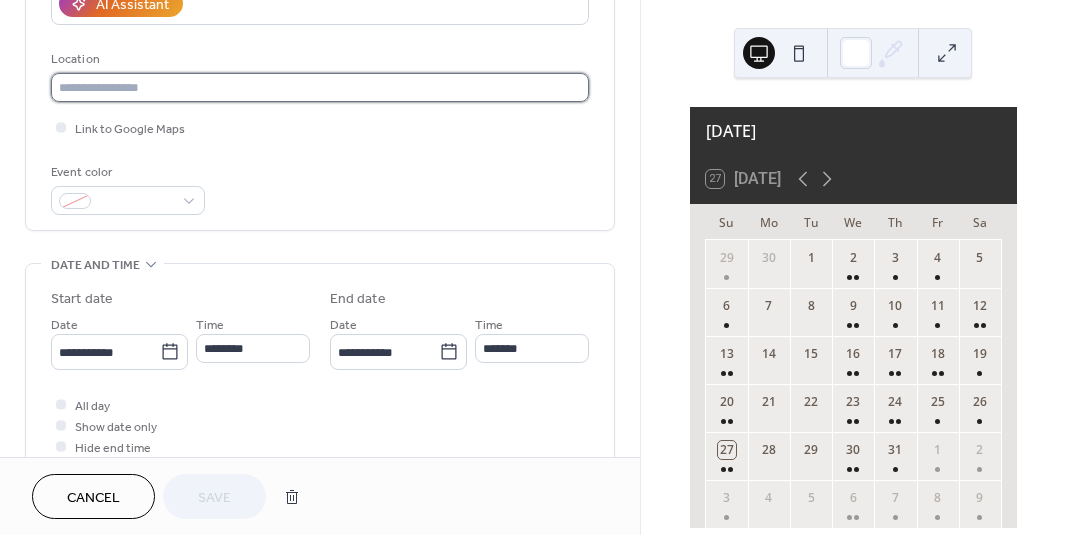 click at bounding box center (320, 87) 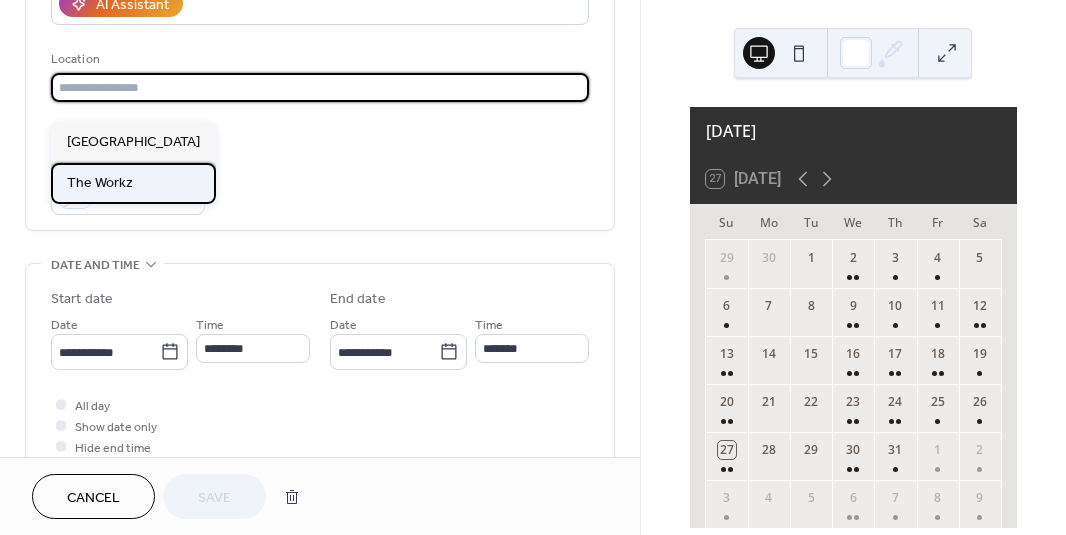 click on "The Workz" at bounding box center [100, 183] 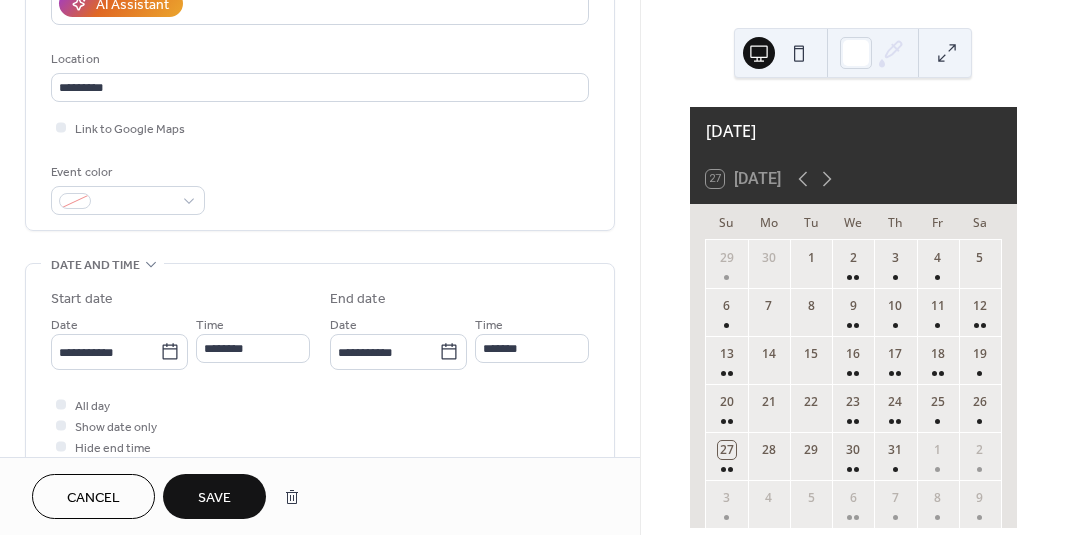 type on "*********" 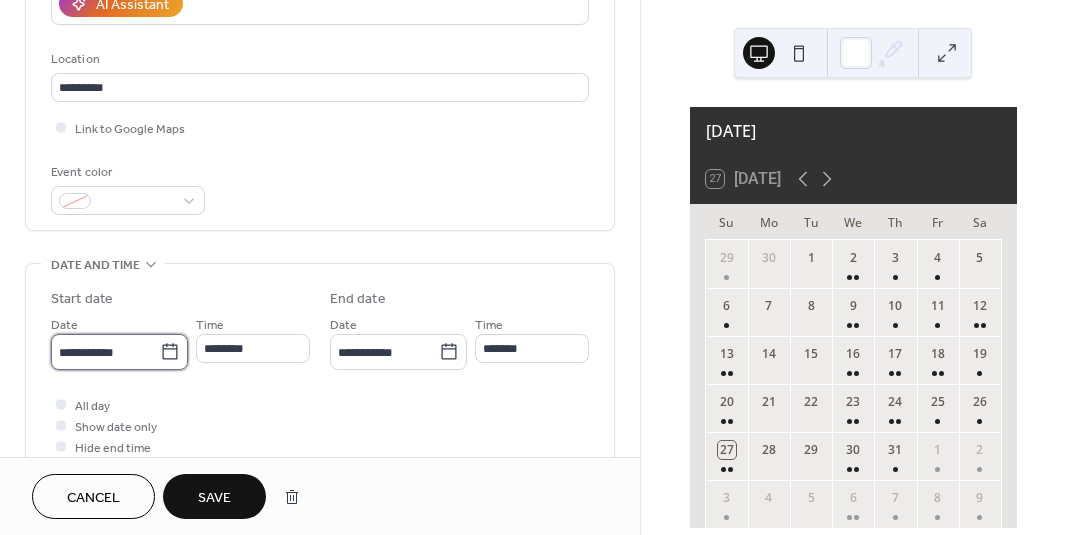 click on "**********" at bounding box center (105, 352) 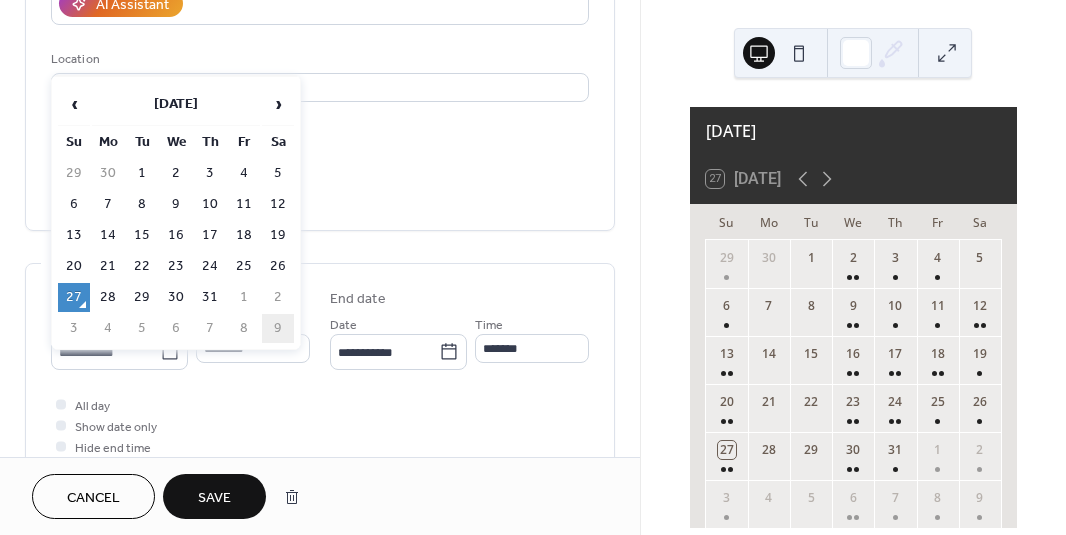 click on "9" at bounding box center (278, 328) 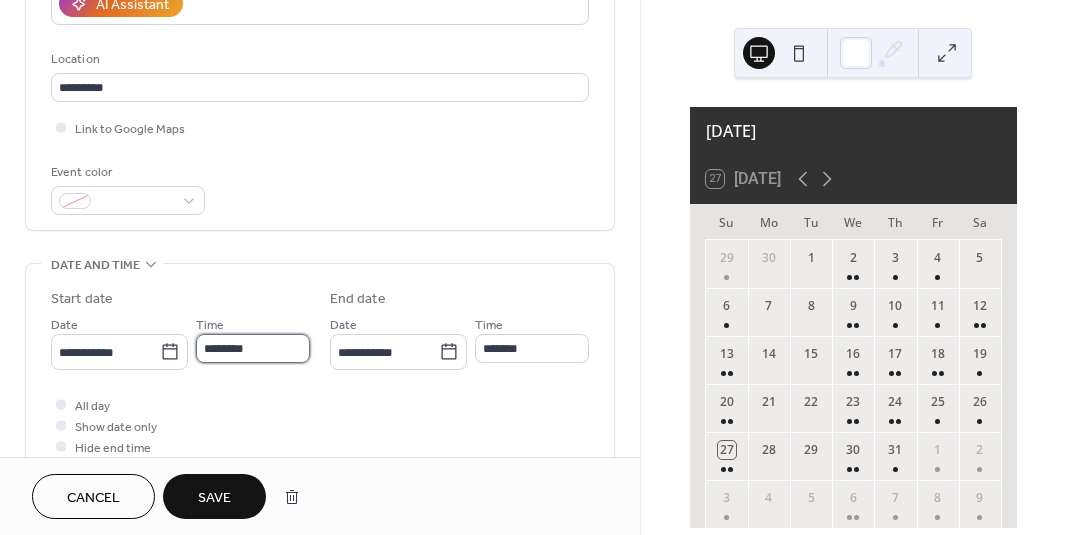 click on "********" at bounding box center [253, 348] 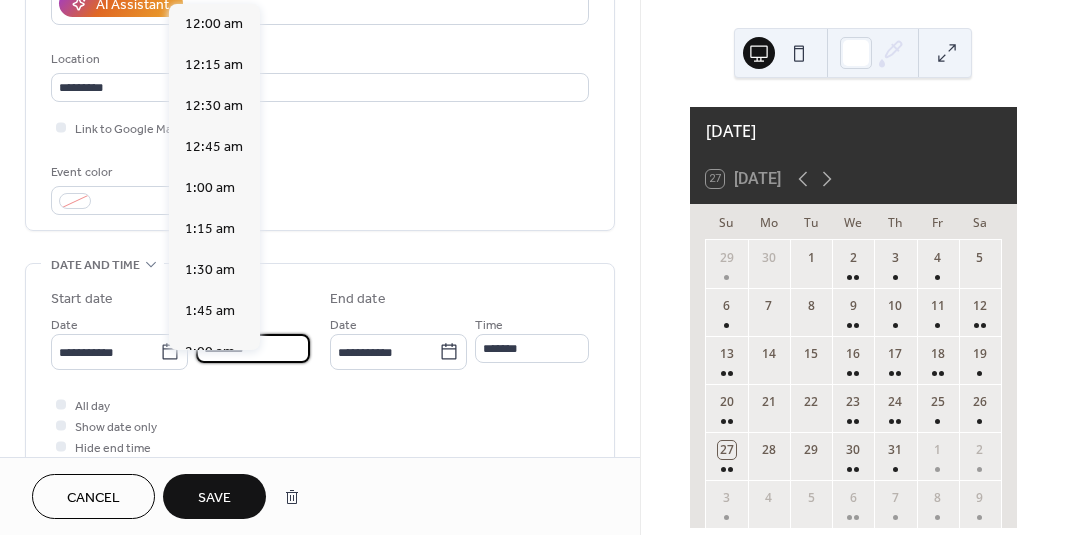 scroll, scrollTop: 1968, scrollLeft: 0, axis: vertical 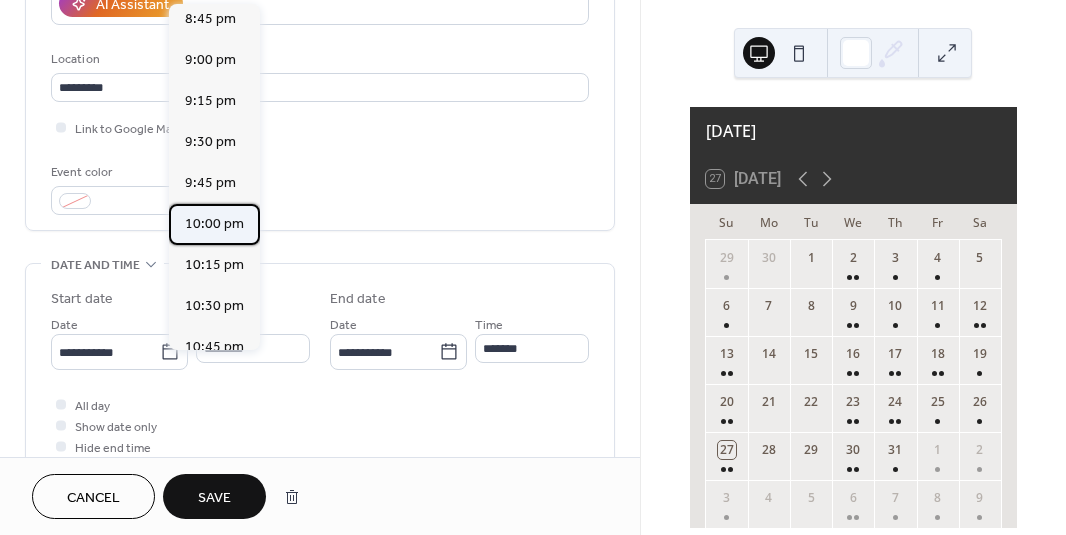 click on "10:00 pm" at bounding box center (214, 224) 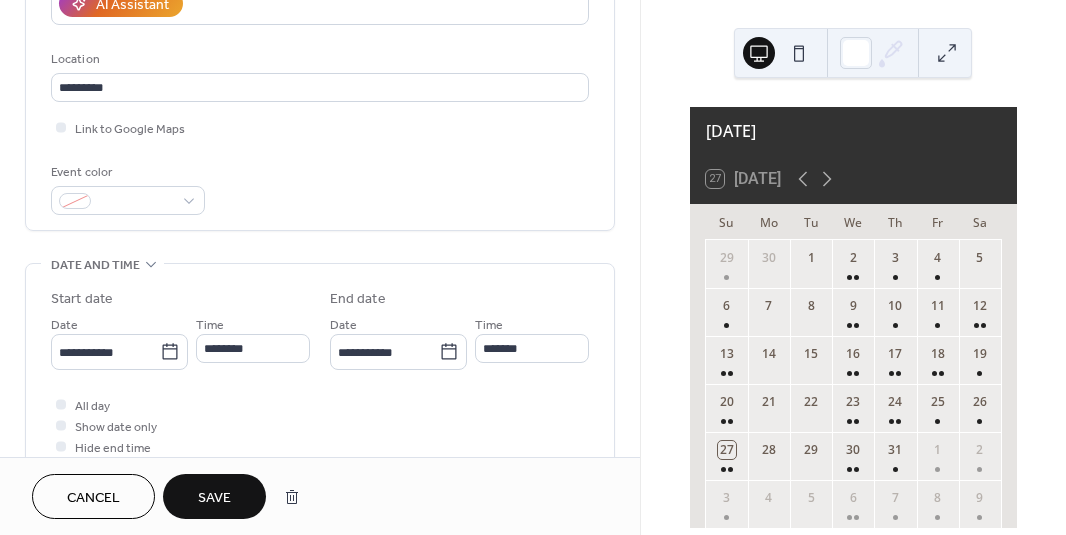 type on "********" 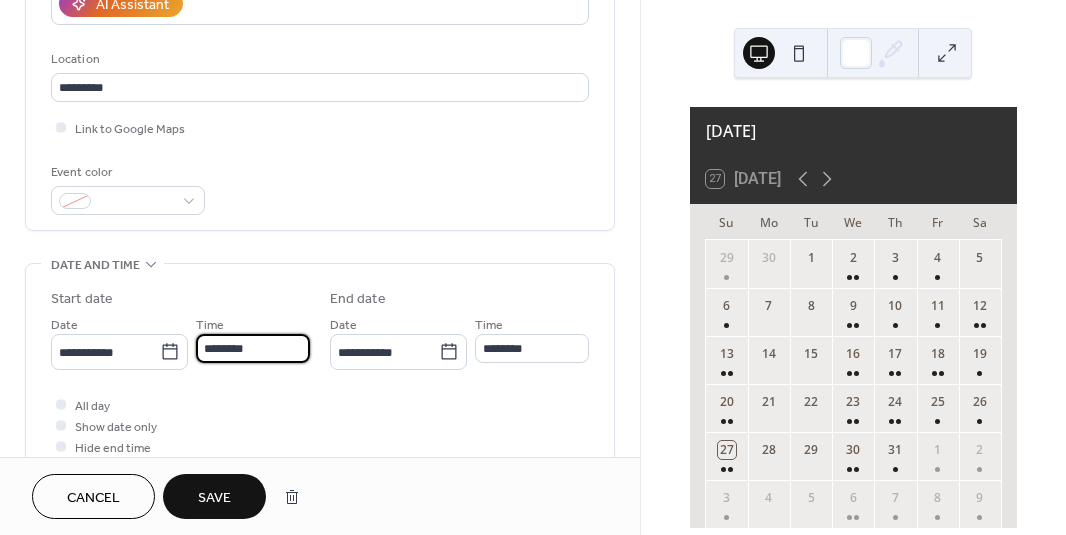 click on "********" at bounding box center [253, 348] 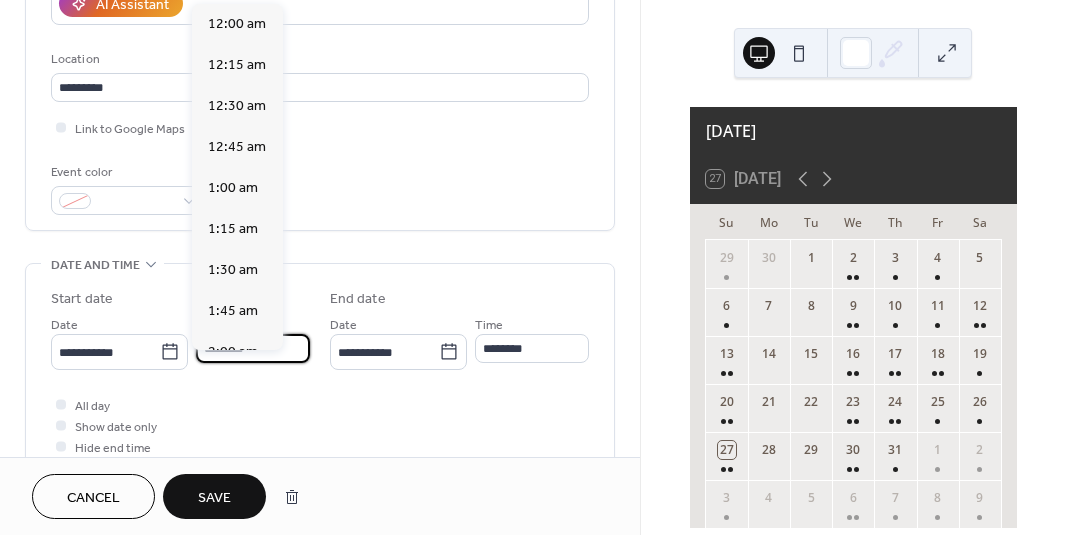 scroll, scrollTop: 3590, scrollLeft: 0, axis: vertical 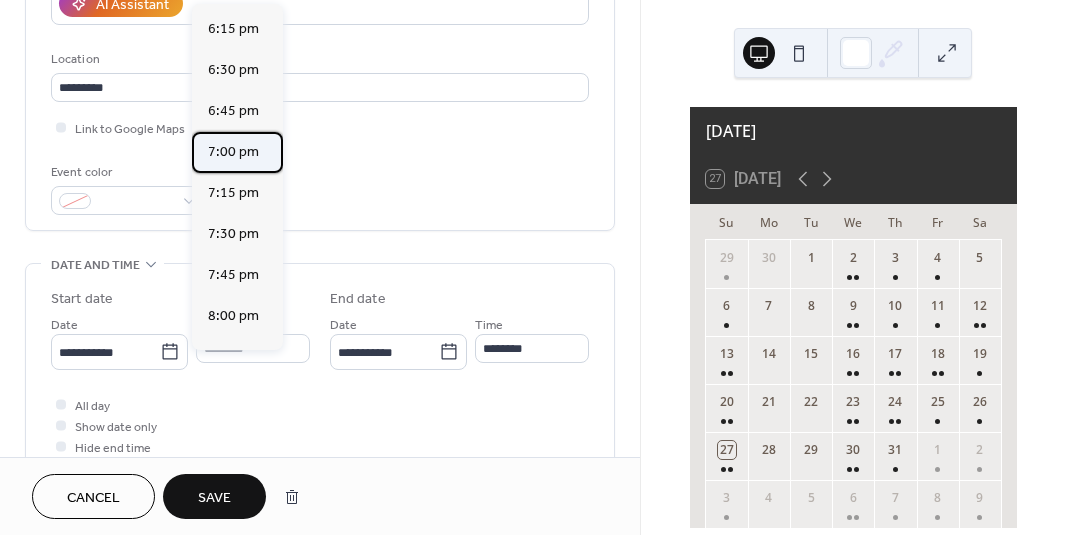 click on "7:00 pm" at bounding box center (233, 152) 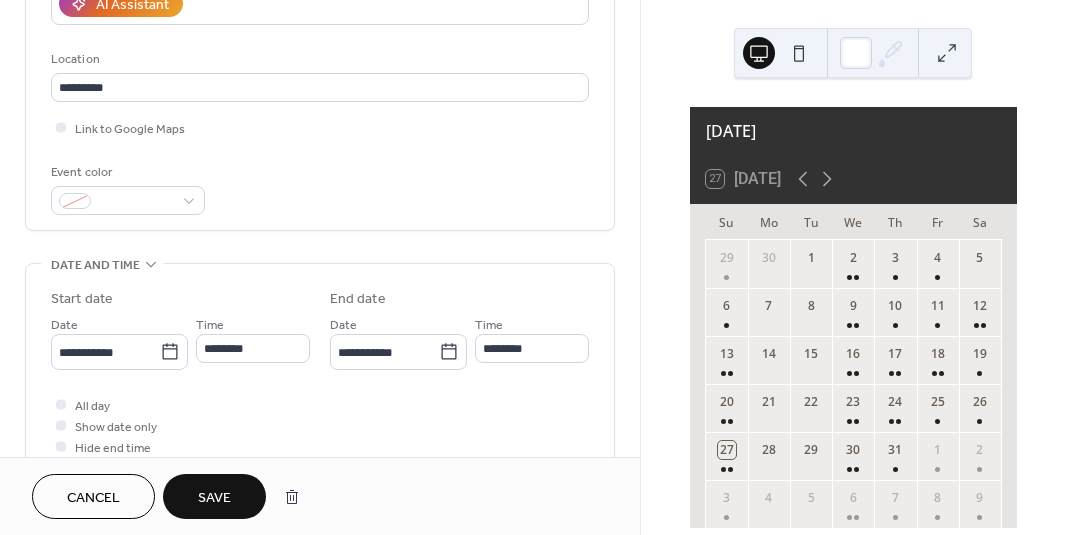type on "*******" 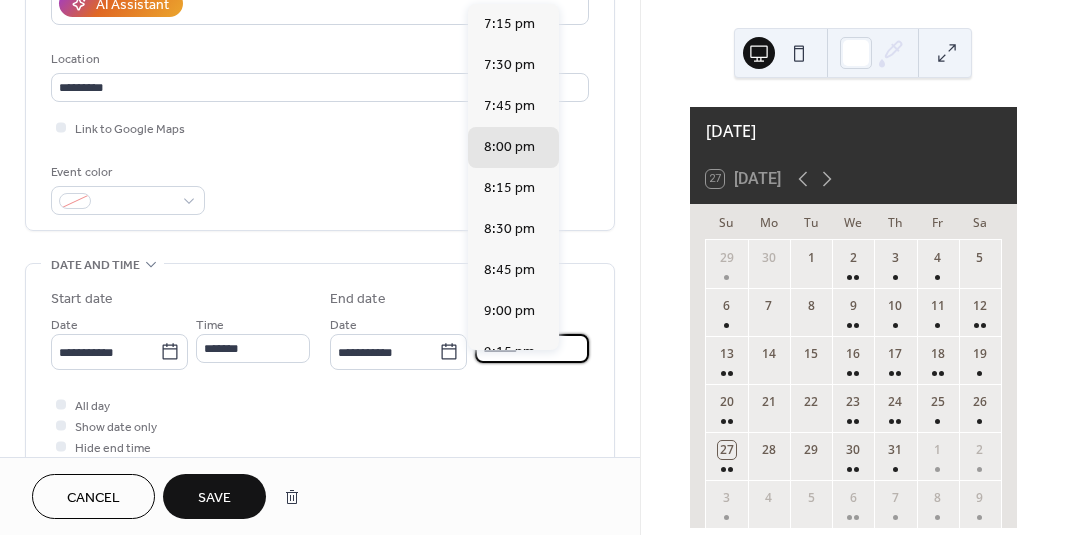 click on "*******" at bounding box center (532, 348) 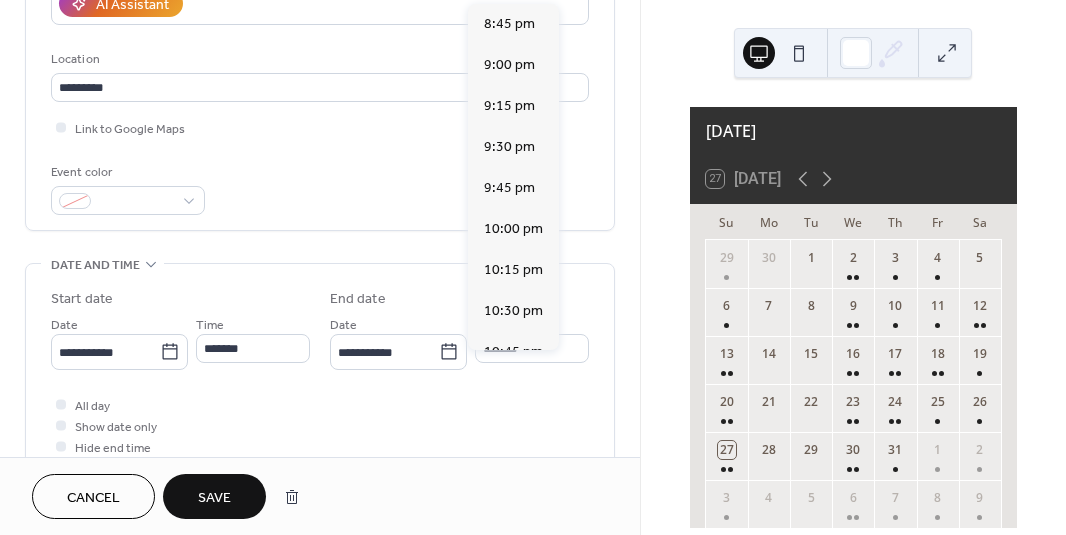 scroll, scrollTop: 259, scrollLeft: 0, axis: vertical 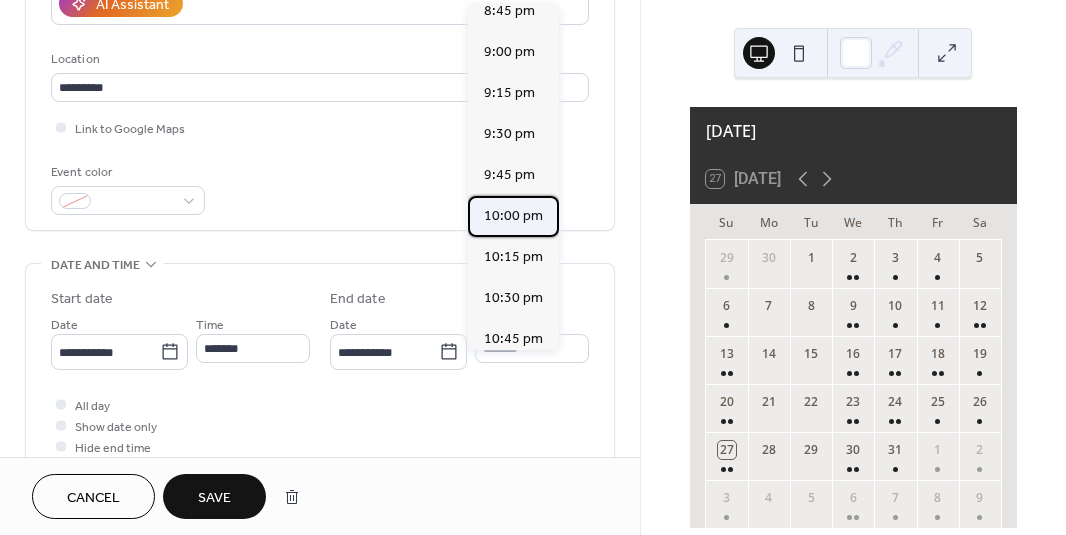 click on "10:00 pm" at bounding box center [513, 216] 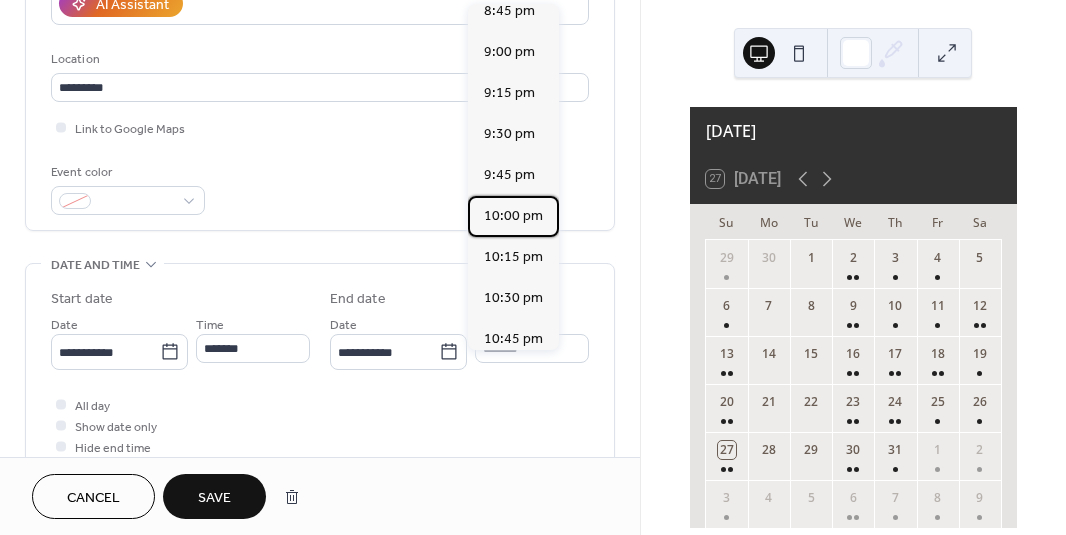 type on "********" 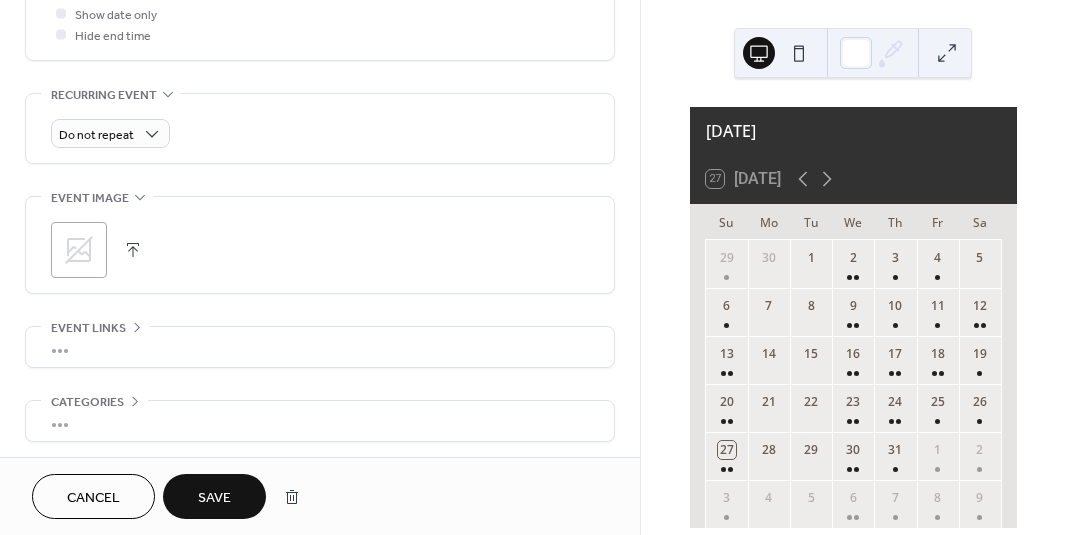 scroll, scrollTop: 806, scrollLeft: 0, axis: vertical 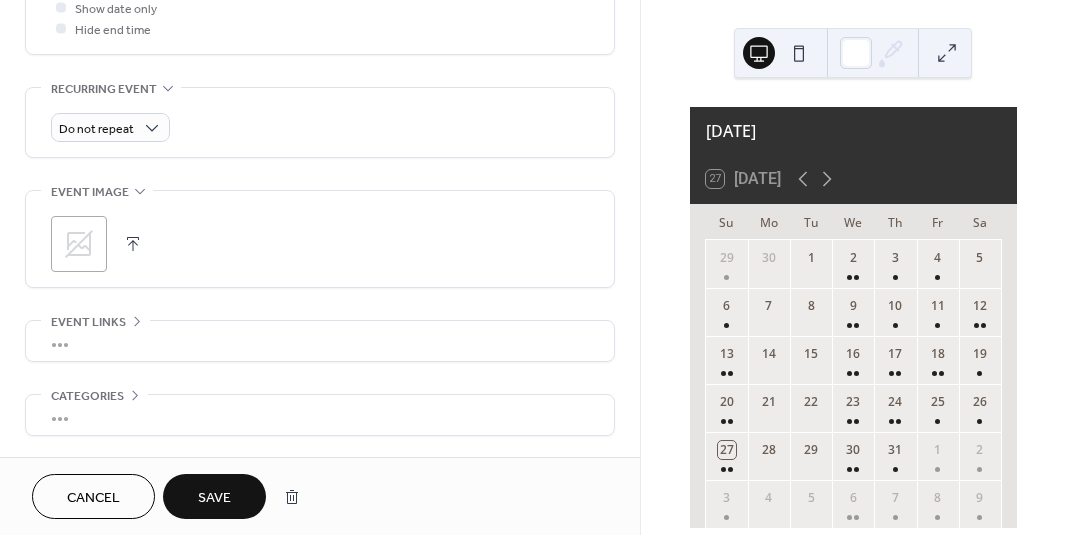 click 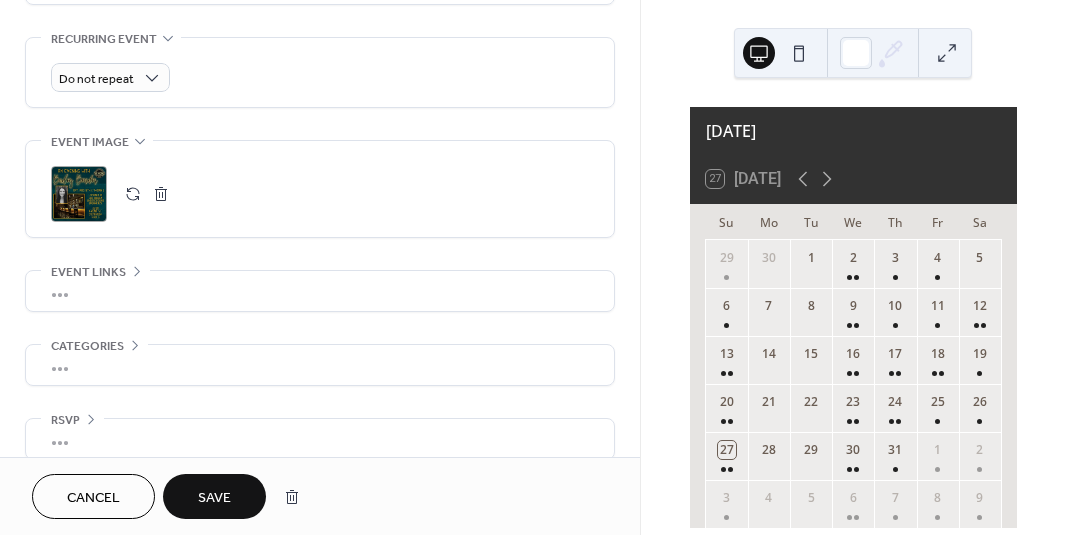 scroll, scrollTop: 898, scrollLeft: 0, axis: vertical 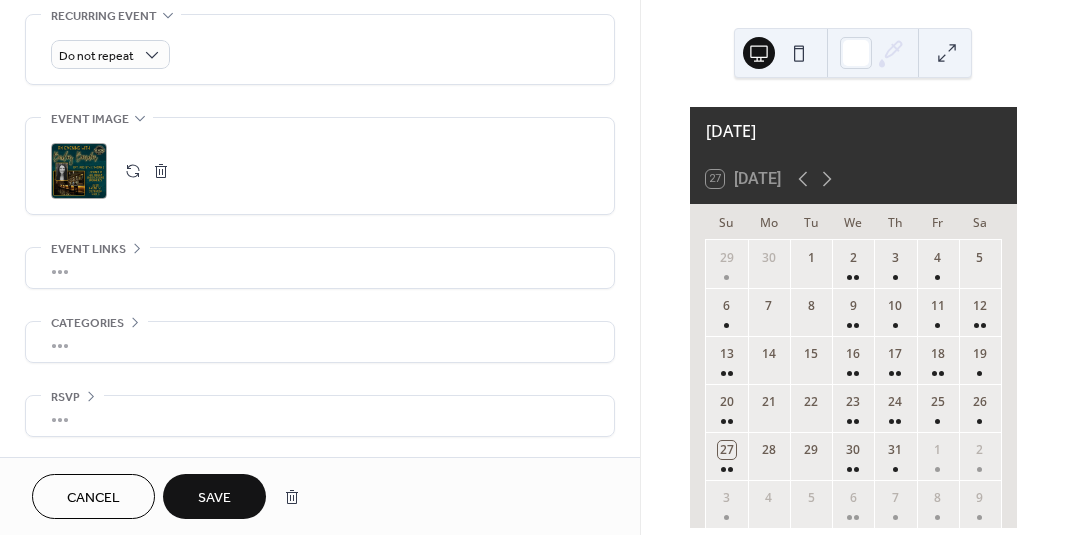 click on "Save" at bounding box center [214, 498] 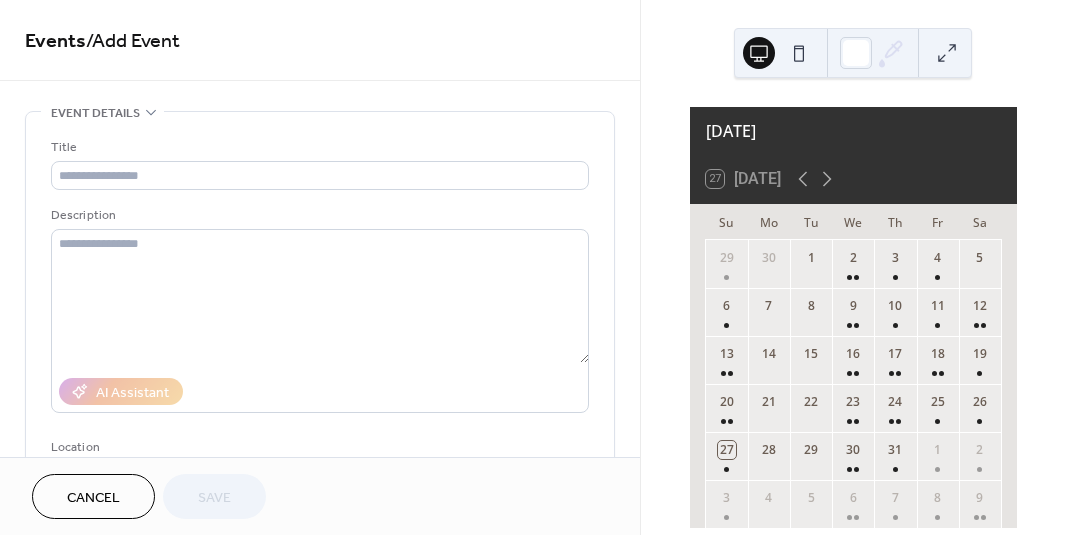 scroll, scrollTop: 0, scrollLeft: 0, axis: both 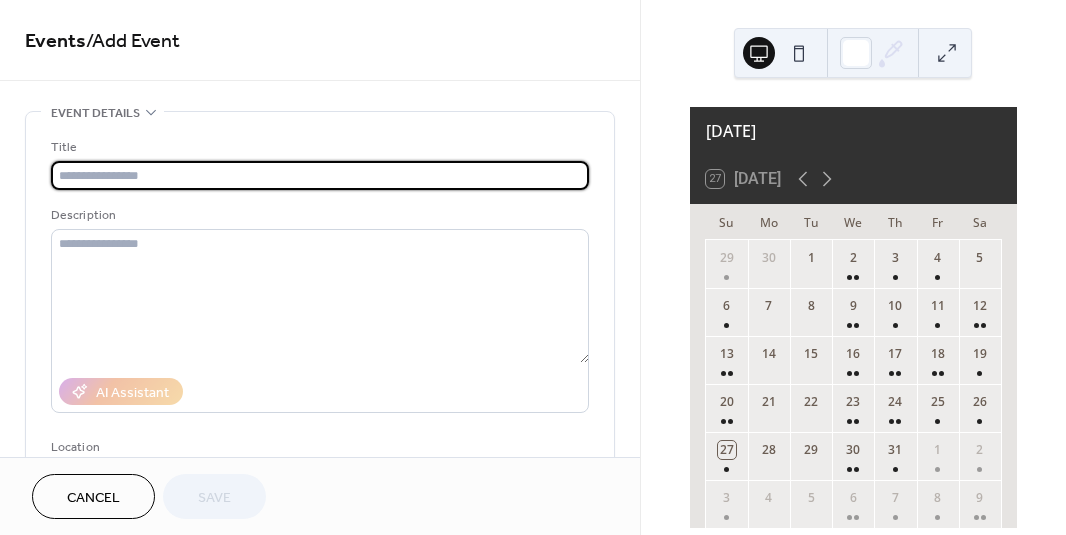 click at bounding box center (320, 175) 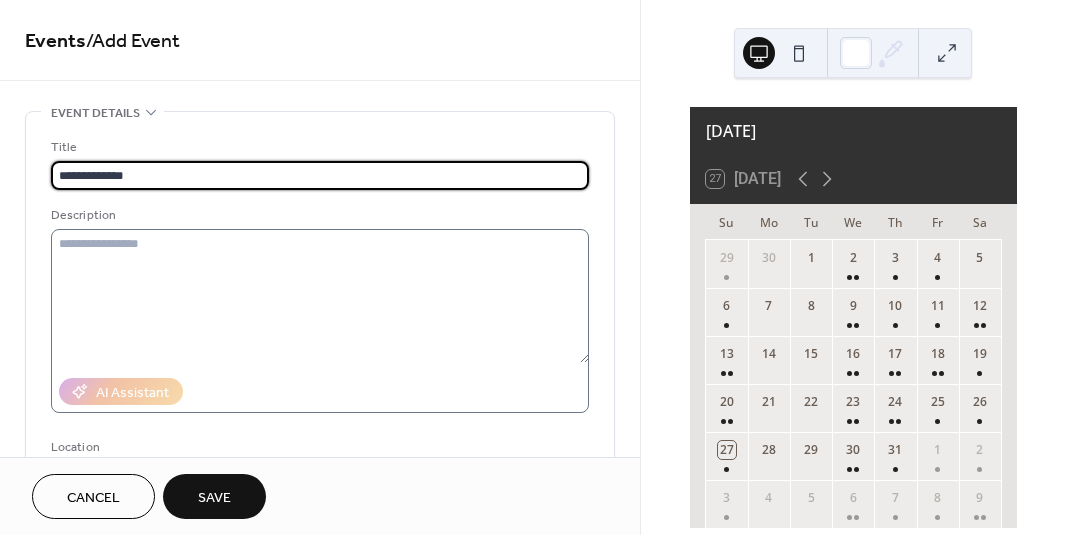 type on "**********" 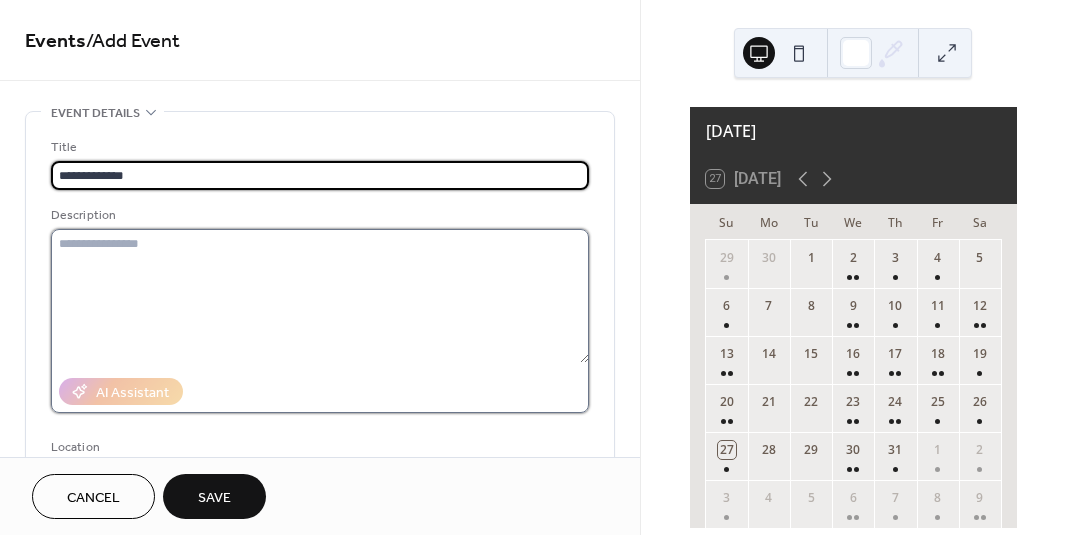 click at bounding box center (320, 296) 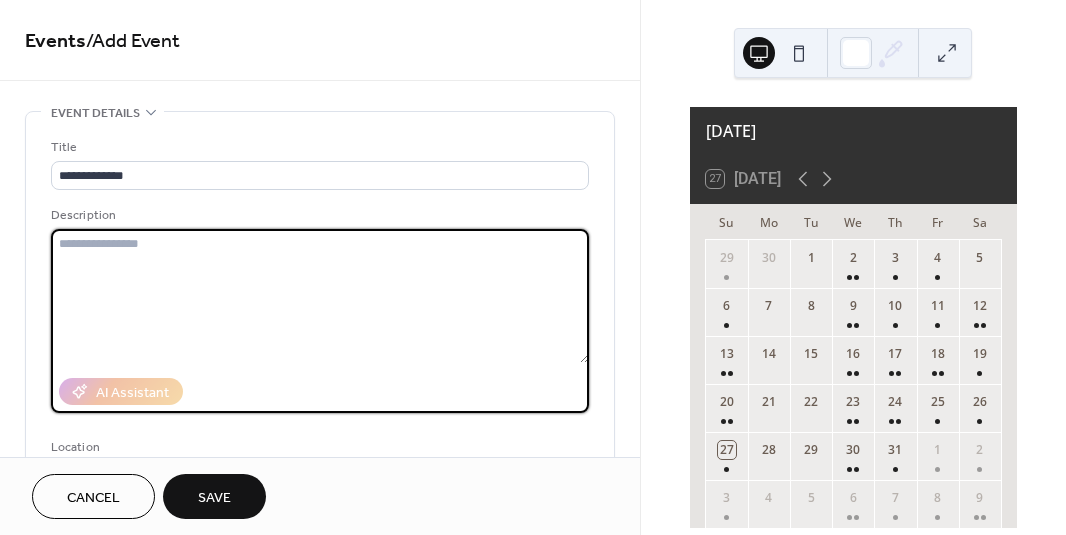 paste on "**********" 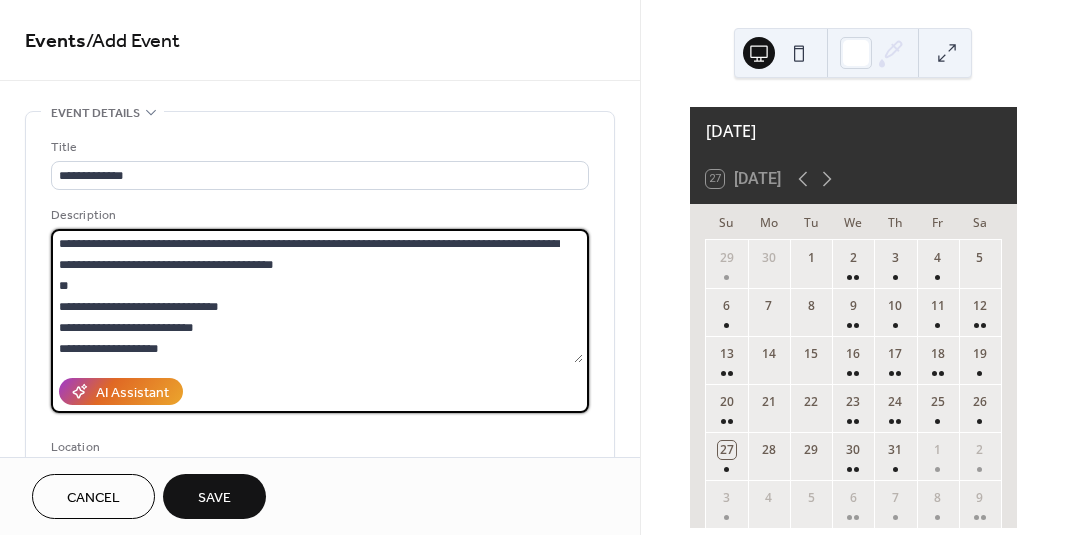 scroll, scrollTop: 210, scrollLeft: 0, axis: vertical 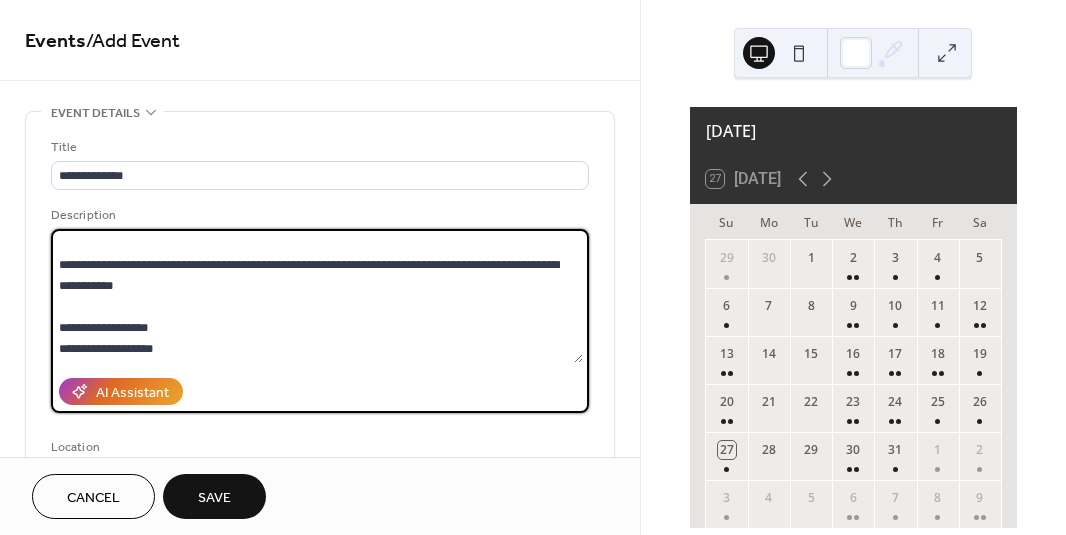 type on "**********" 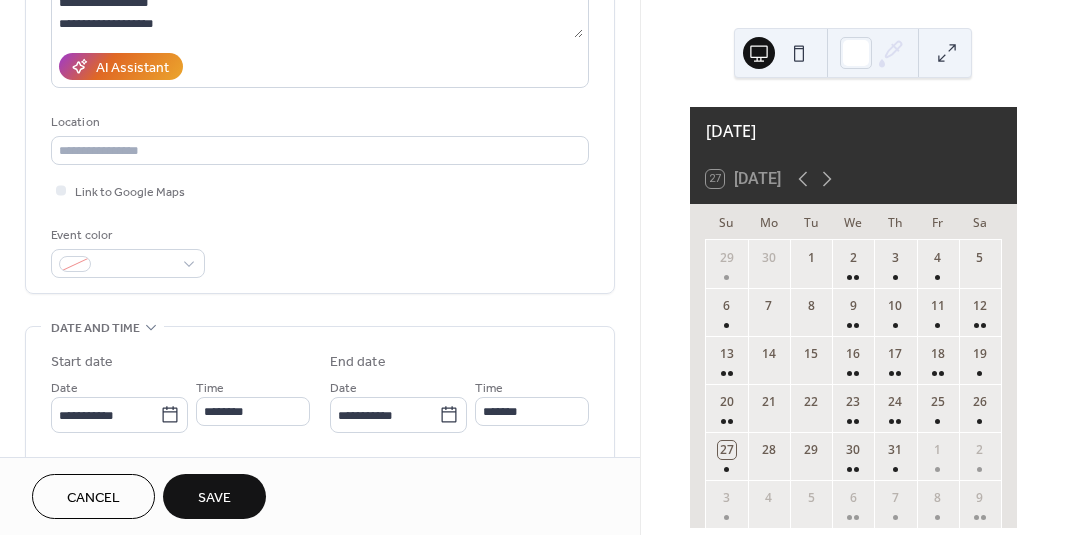 scroll, scrollTop: 343, scrollLeft: 0, axis: vertical 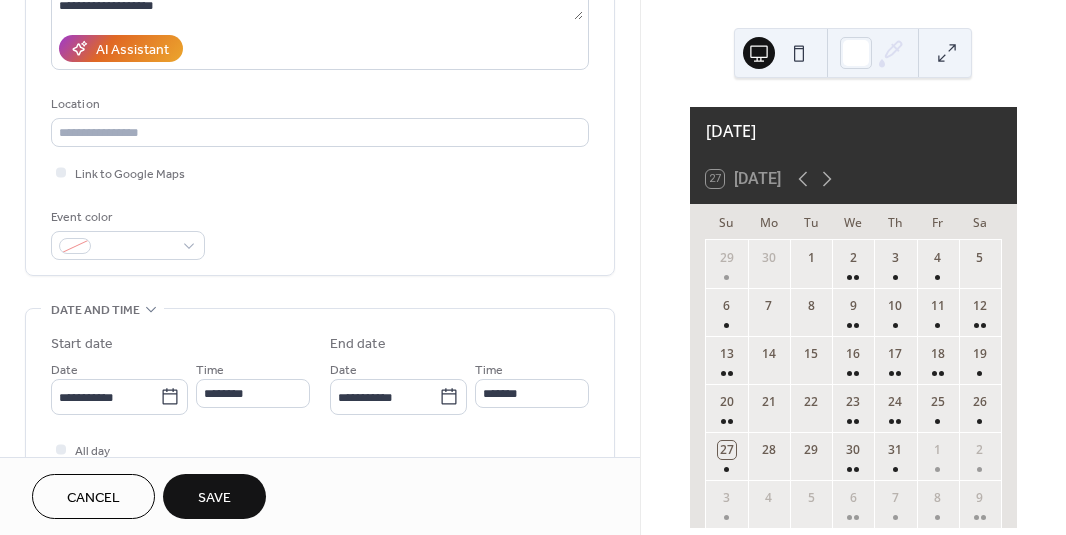 click on "**********" at bounding box center (320, 27) 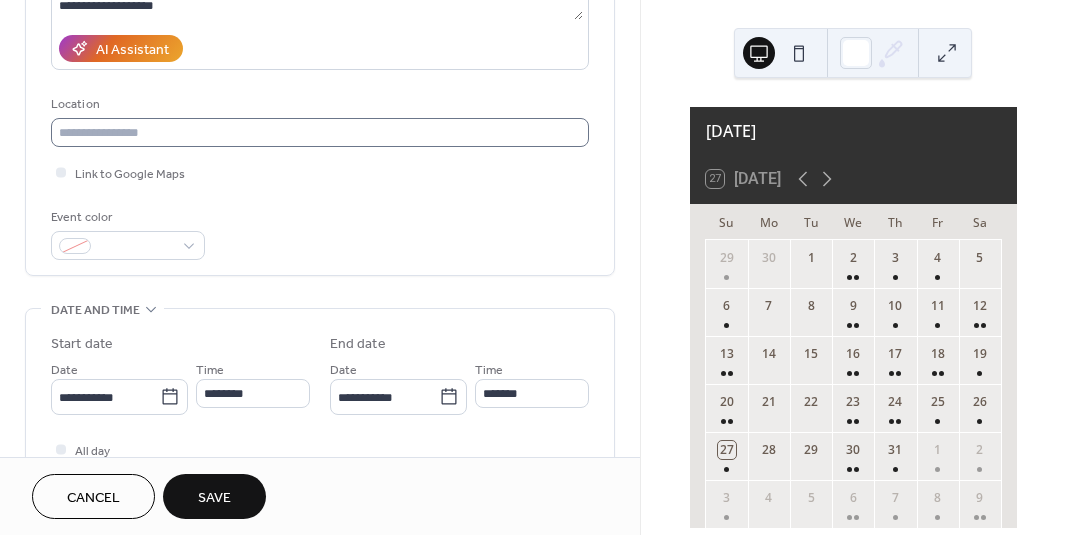 click at bounding box center [320, 132] 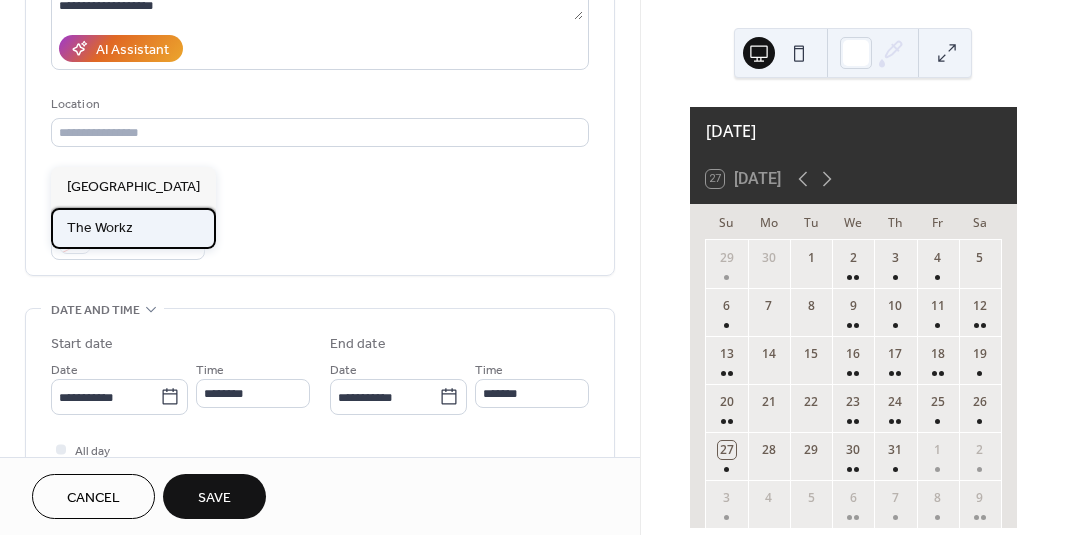 click on "The Workz" at bounding box center (133, 228) 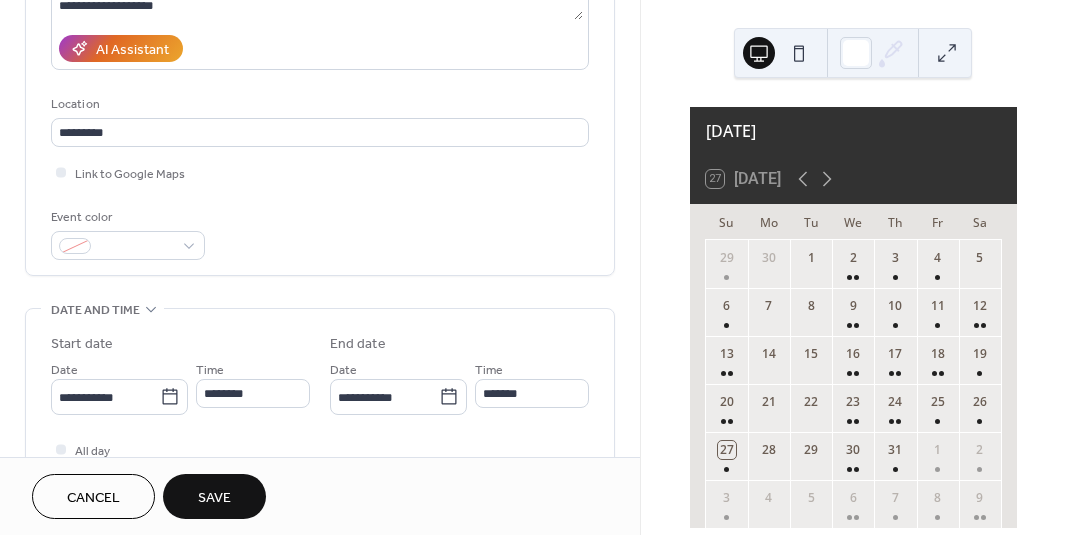 type on "*********" 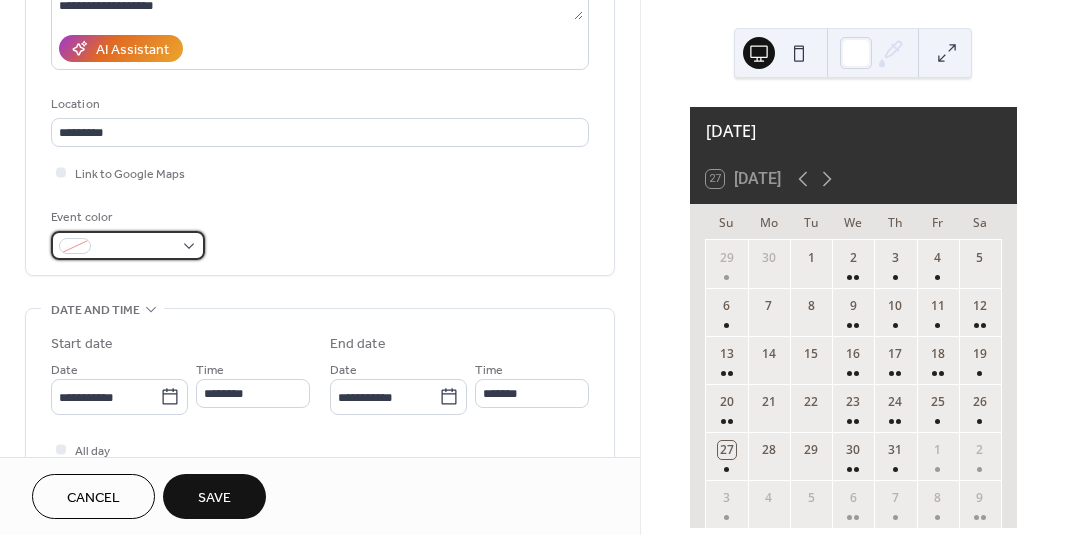 click at bounding box center [136, 247] 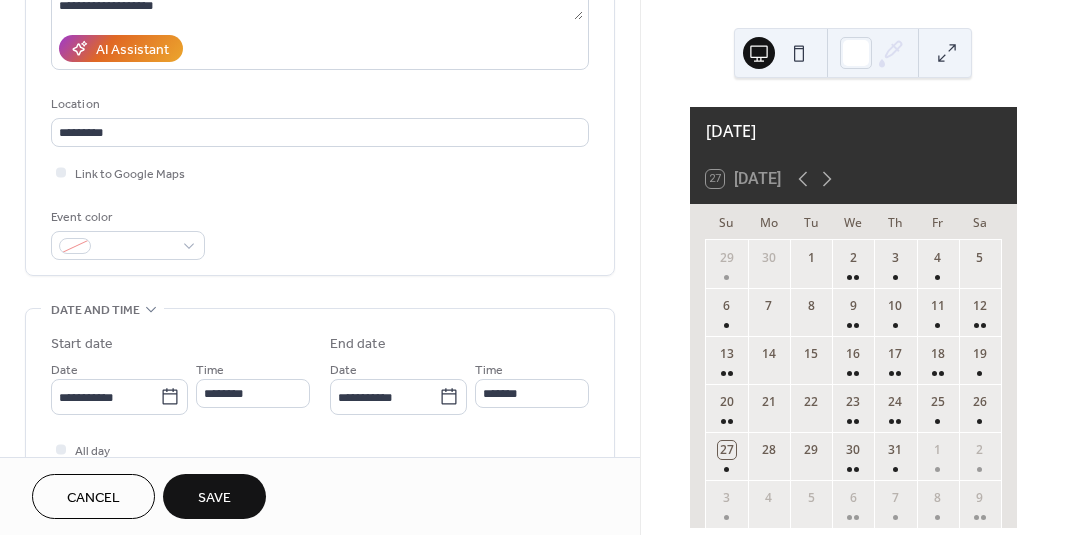 click on "Event color" at bounding box center (320, 233) 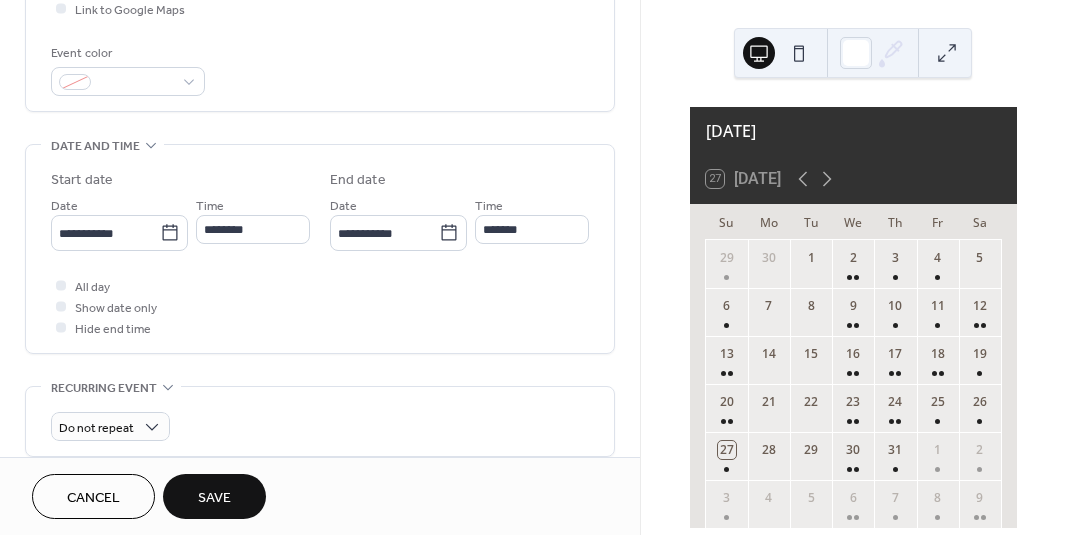 scroll, scrollTop: 540, scrollLeft: 0, axis: vertical 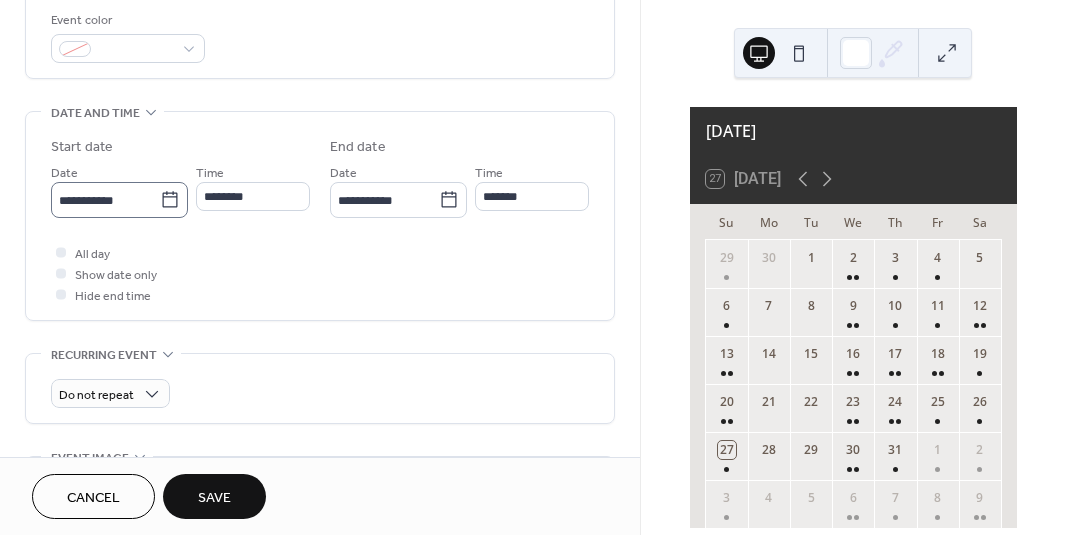 click 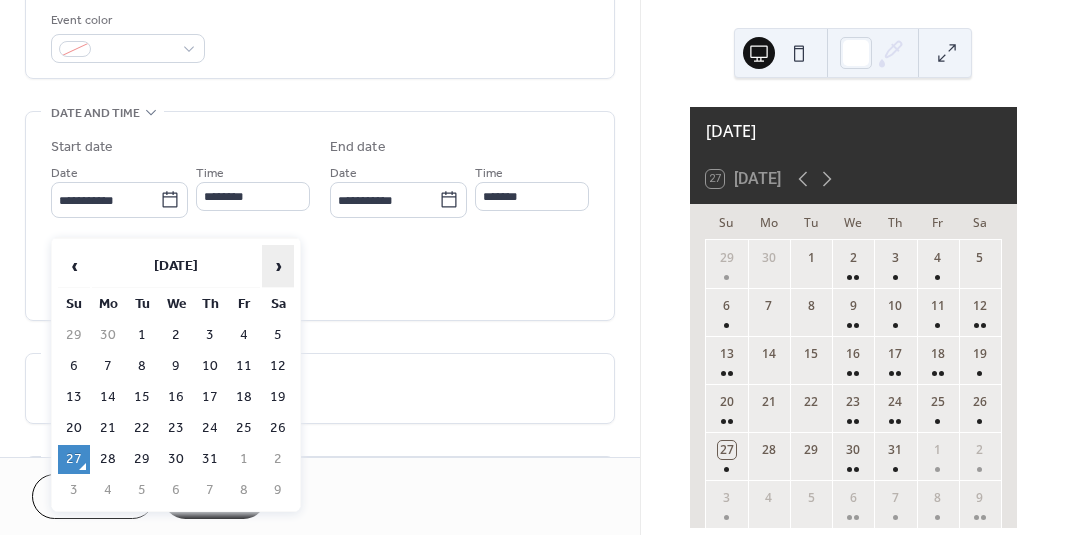 click on "›" at bounding box center (278, 266) 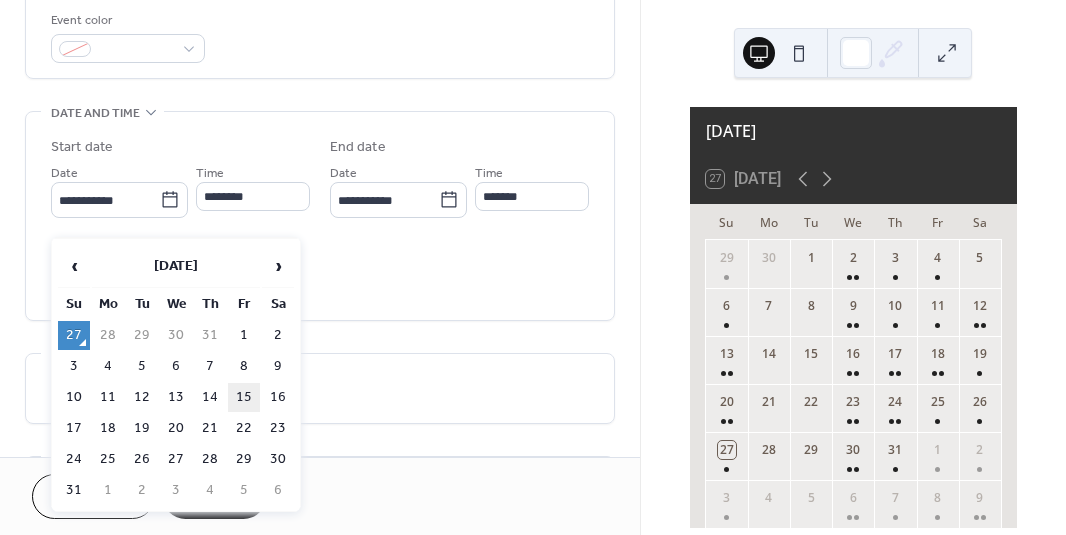 click on "15" at bounding box center [244, 397] 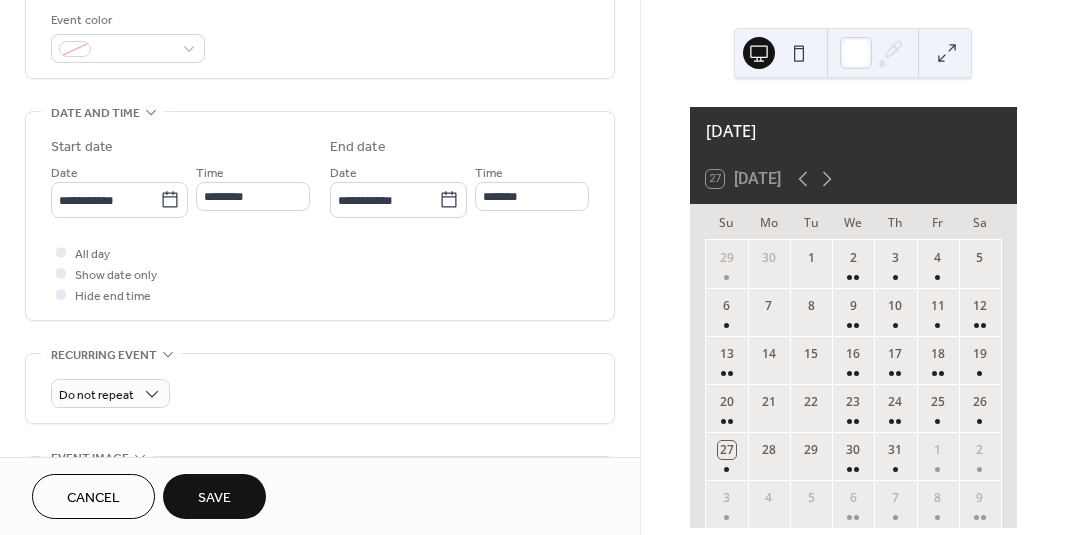type on "**********" 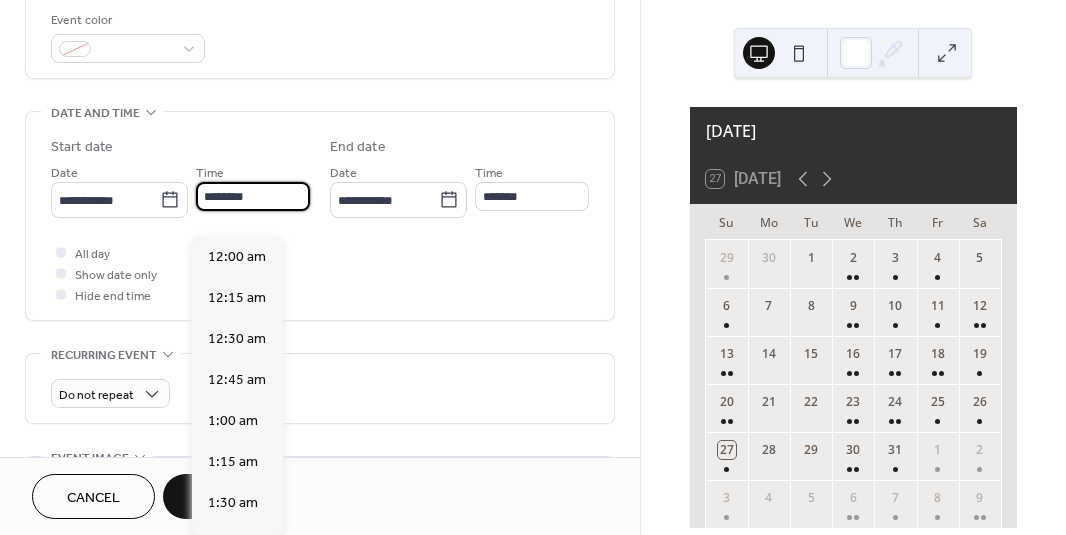 click on "********" at bounding box center (253, 196) 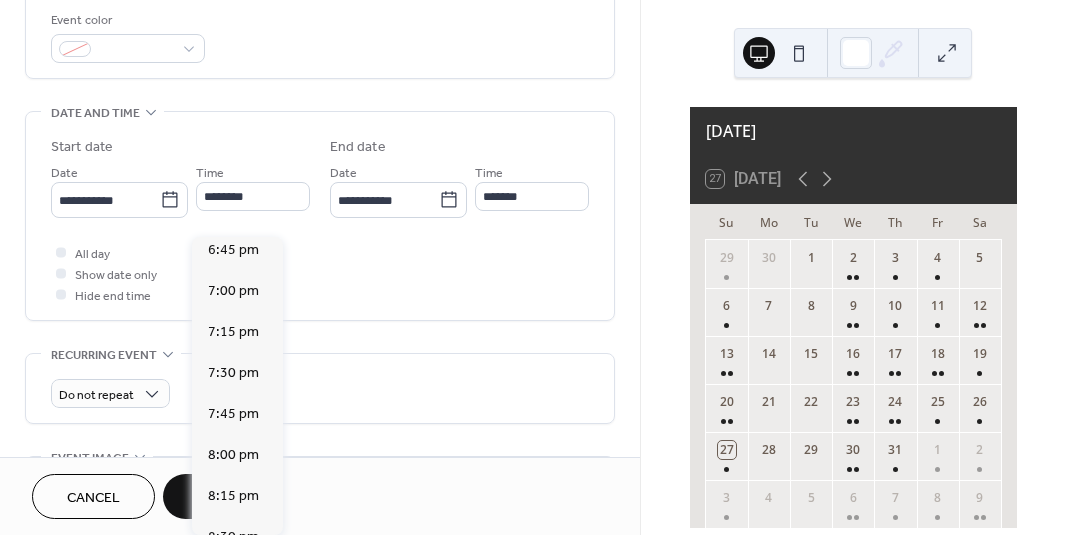 scroll, scrollTop: 3082, scrollLeft: 0, axis: vertical 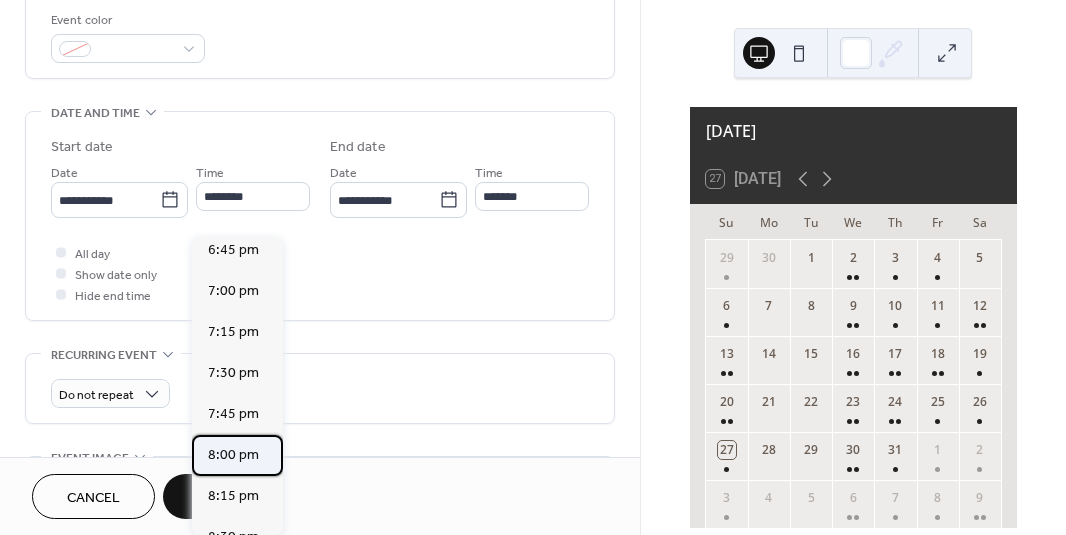 click on "8:00 pm" at bounding box center (233, 455) 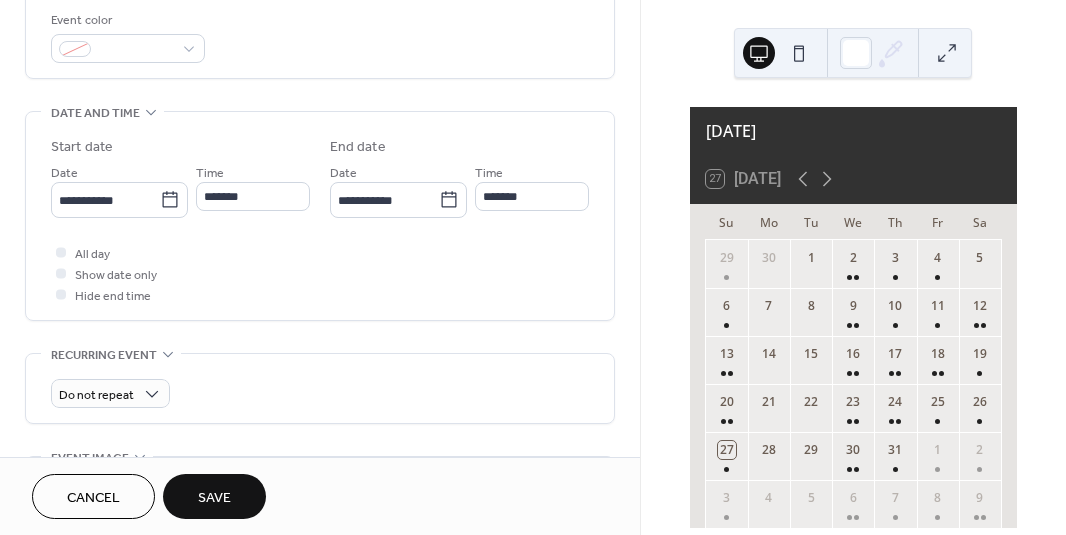 type on "*******" 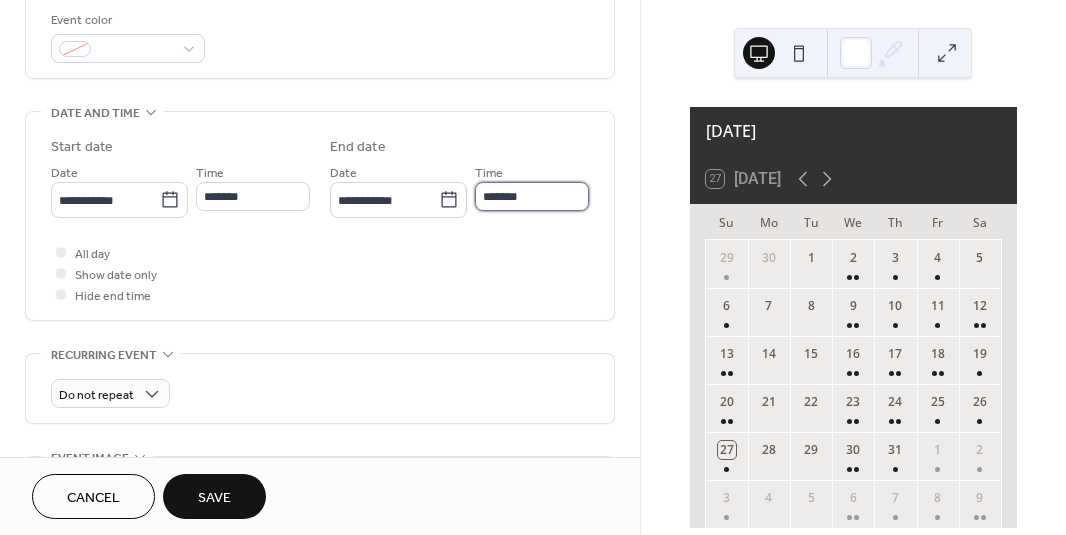 click on "*******" at bounding box center (532, 196) 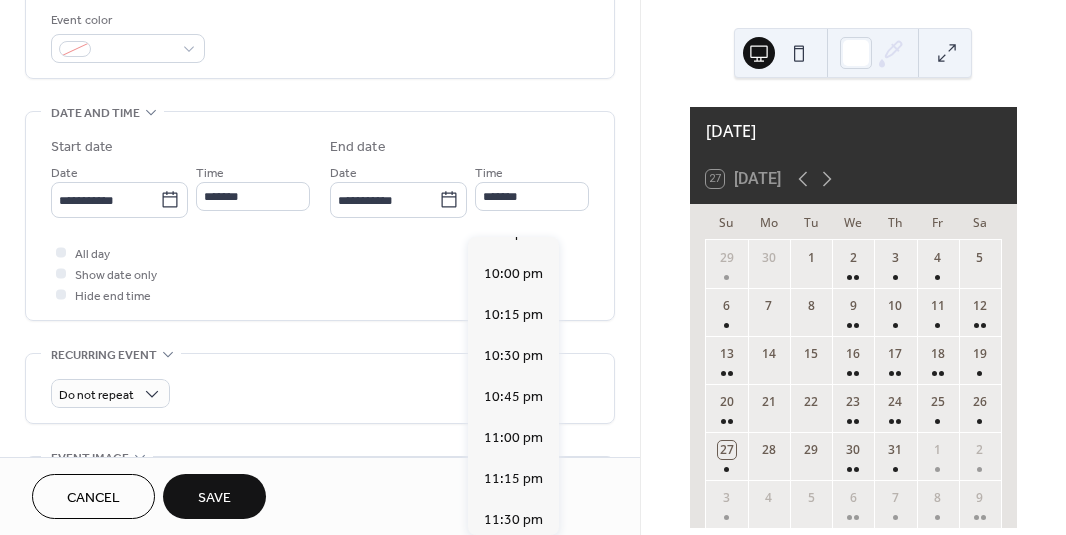 scroll, scrollTop: 274, scrollLeft: 0, axis: vertical 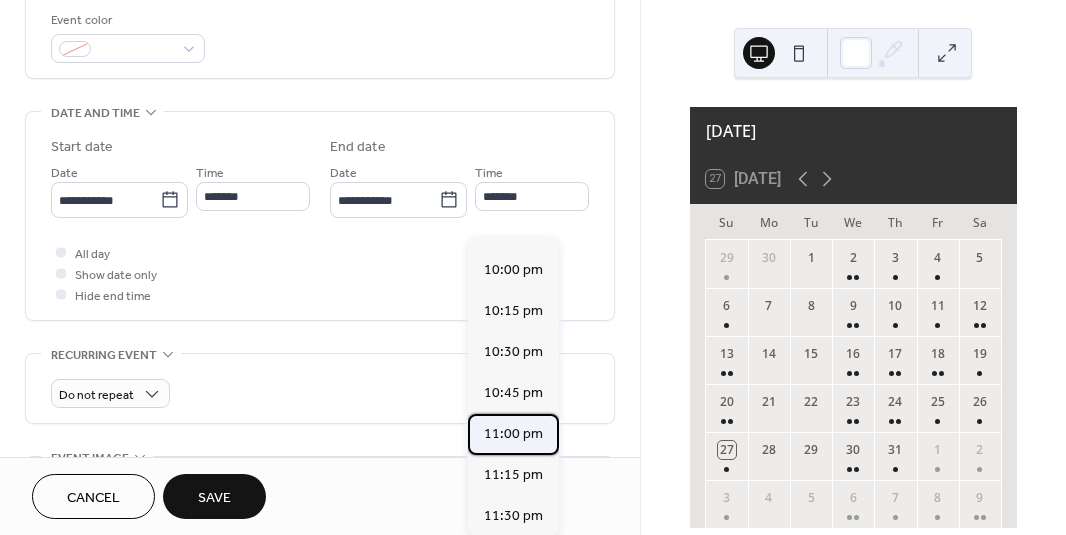 click on "11:00 pm" at bounding box center (513, 434) 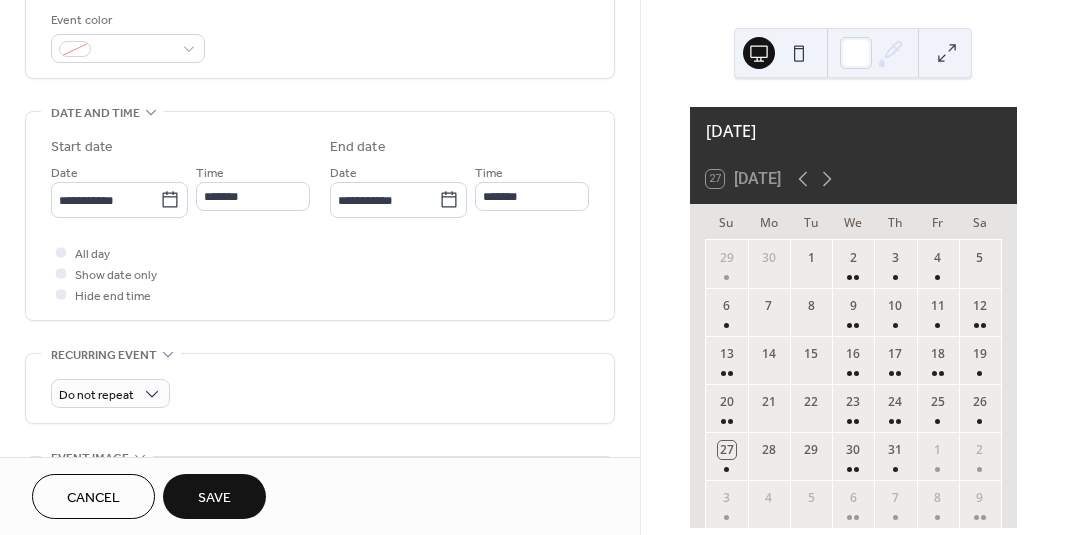 type on "********" 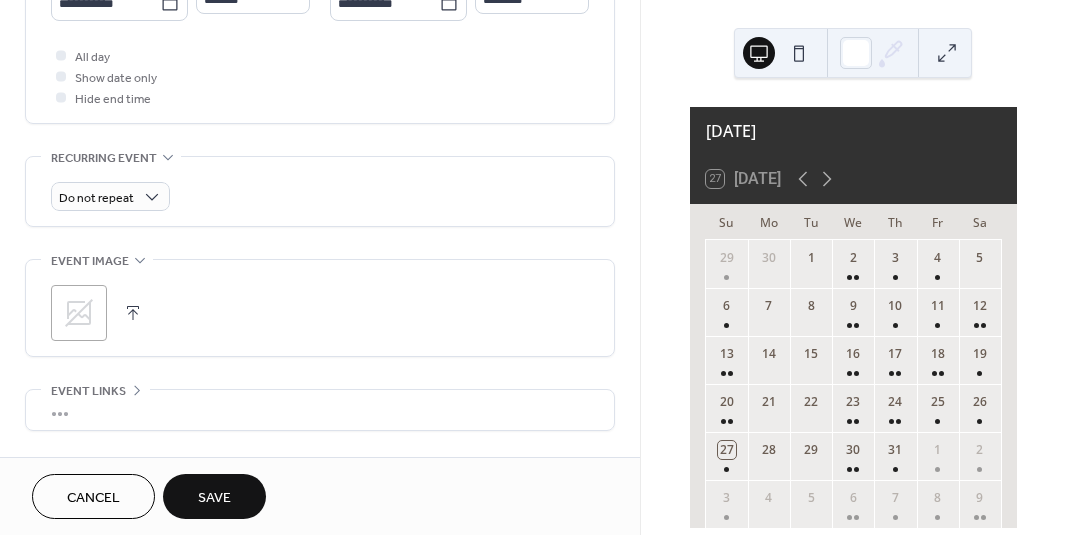 scroll, scrollTop: 898, scrollLeft: 0, axis: vertical 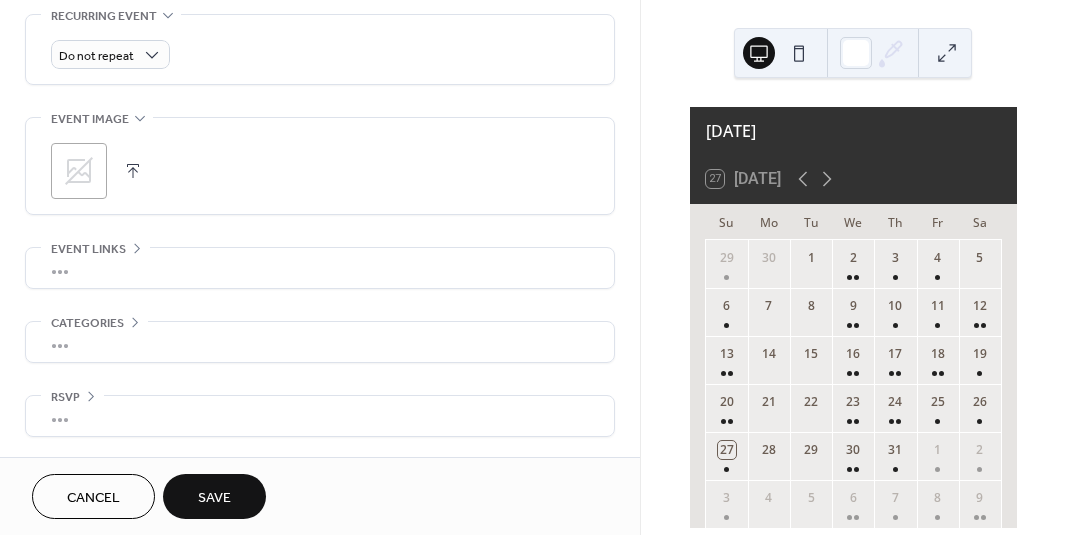 click 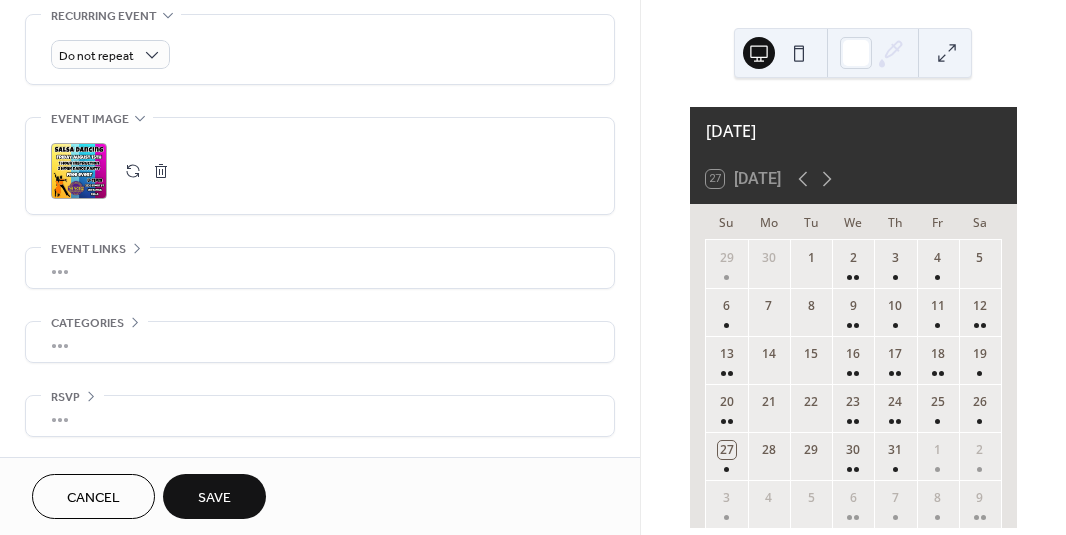 click on "Save" at bounding box center [214, 498] 